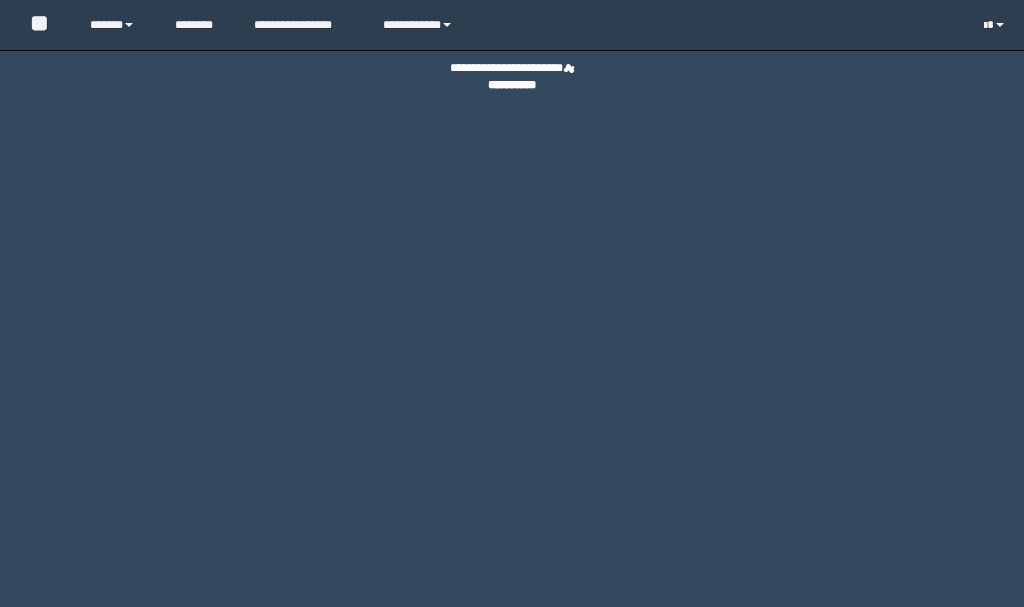 scroll, scrollTop: 0, scrollLeft: 0, axis: both 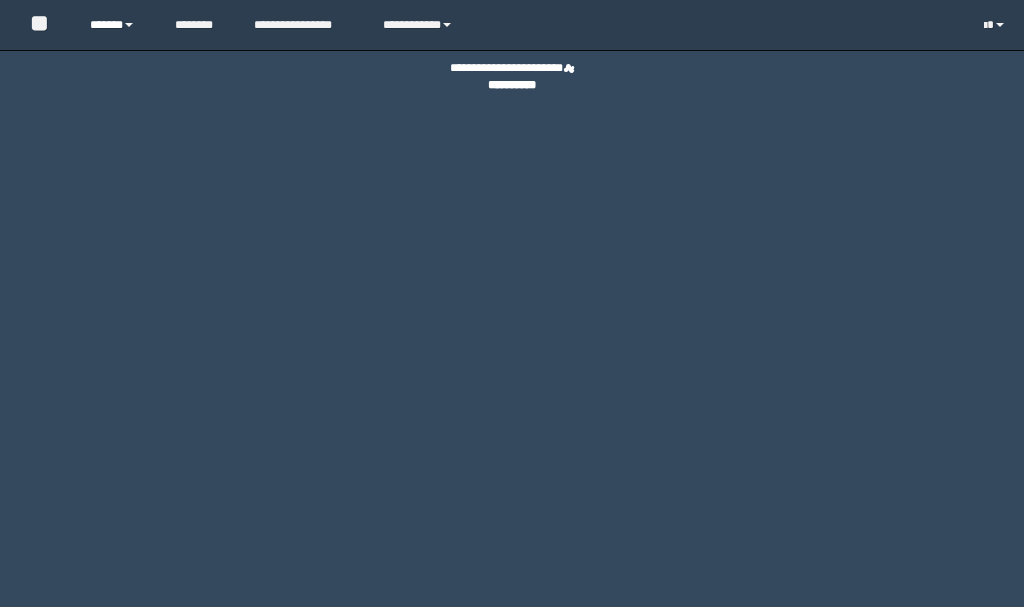 click on "******" at bounding box center (117, 25) 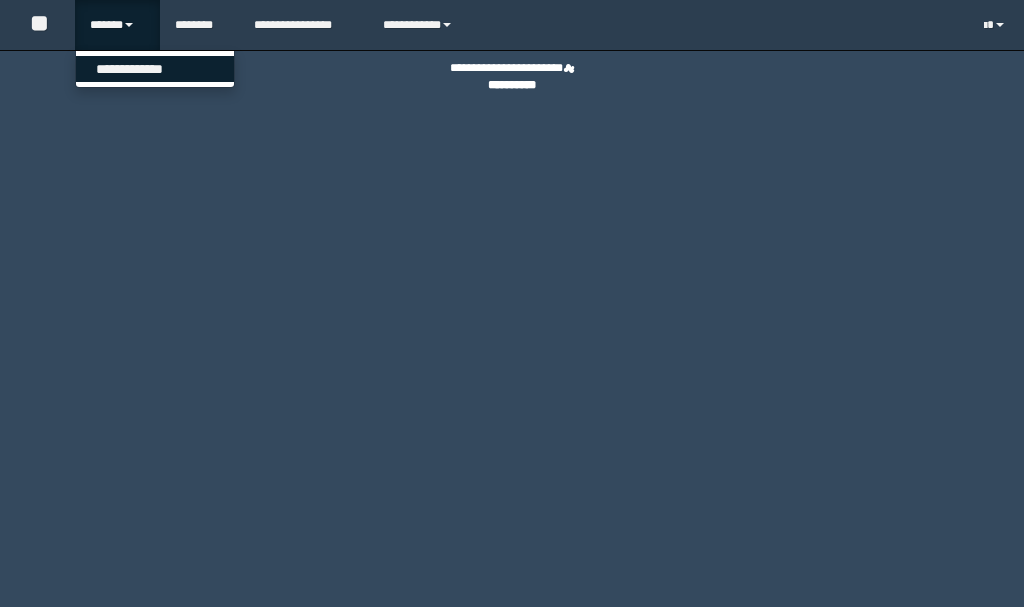 scroll, scrollTop: 0, scrollLeft: 0, axis: both 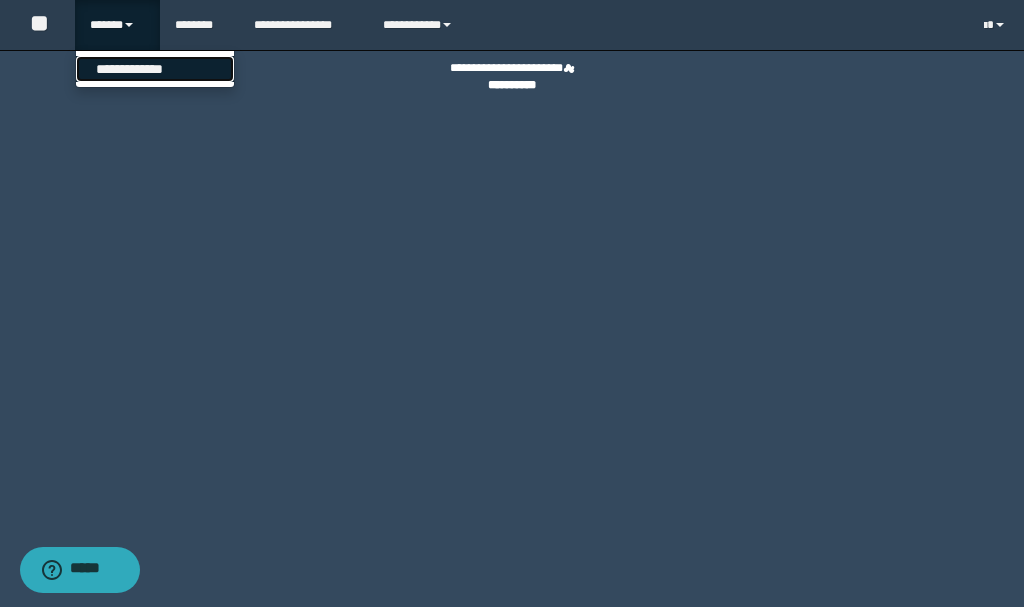 click on "**********" at bounding box center [155, 69] 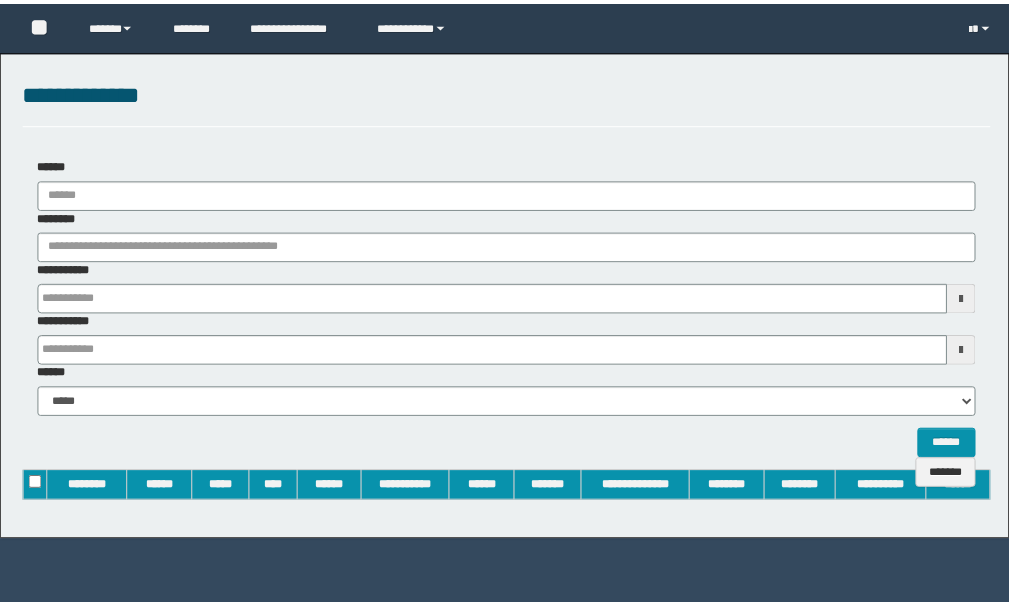 scroll, scrollTop: 0, scrollLeft: 0, axis: both 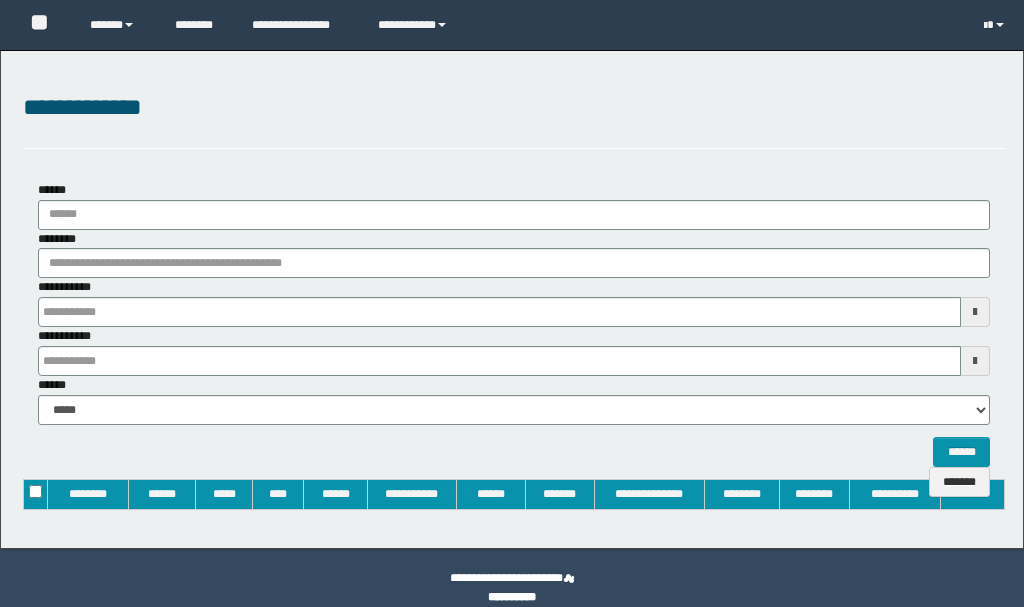 type on "**********" 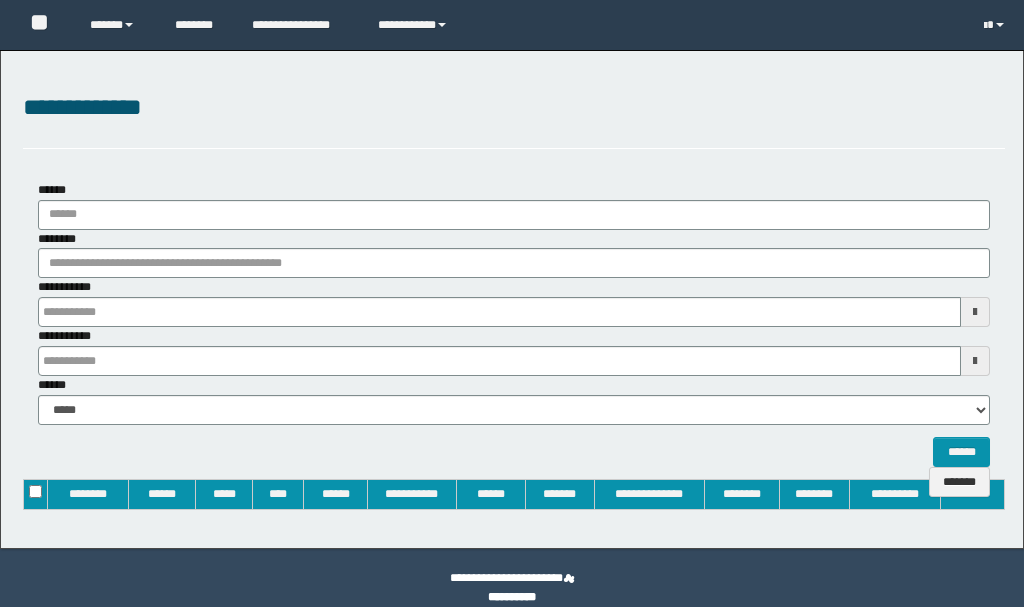 type on "**********" 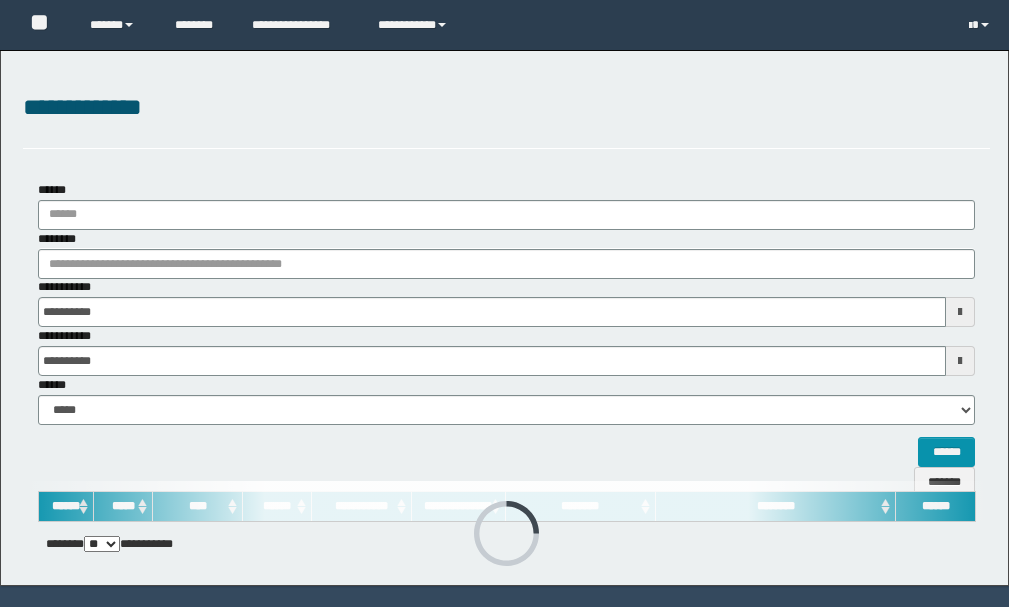 scroll, scrollTop: 0, scrollLeft: 0, axis: both 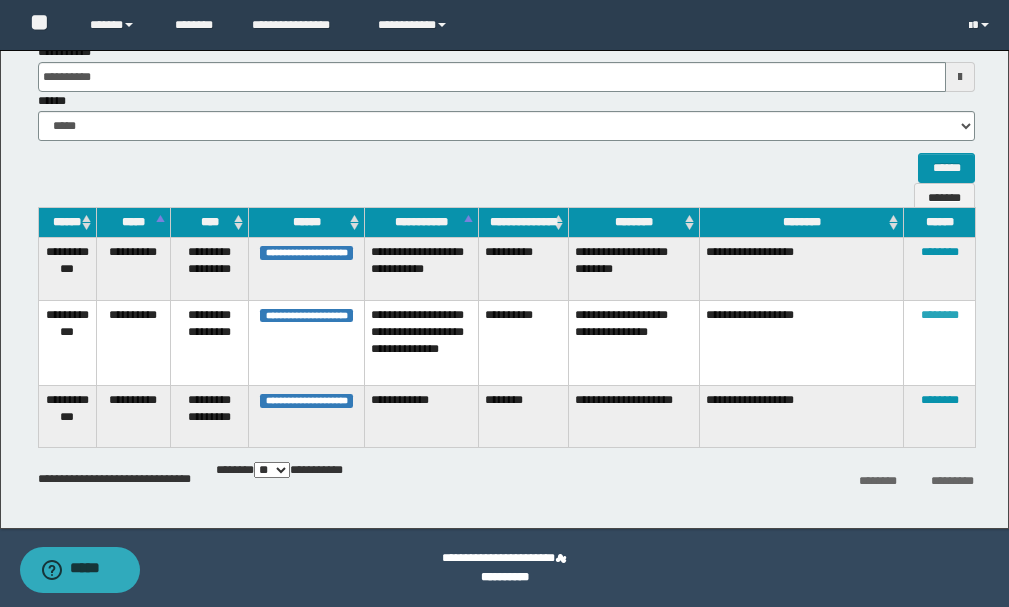 click on "********" at bounding box center (940, 315) 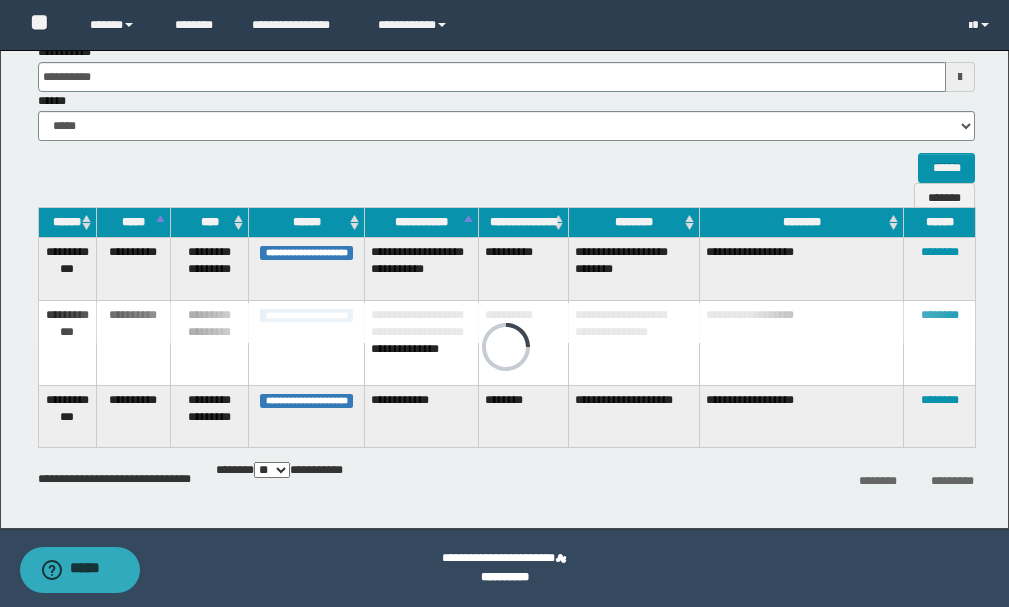 scroll, scrollTop: 185, scrollLeft: 0, axis: vertical 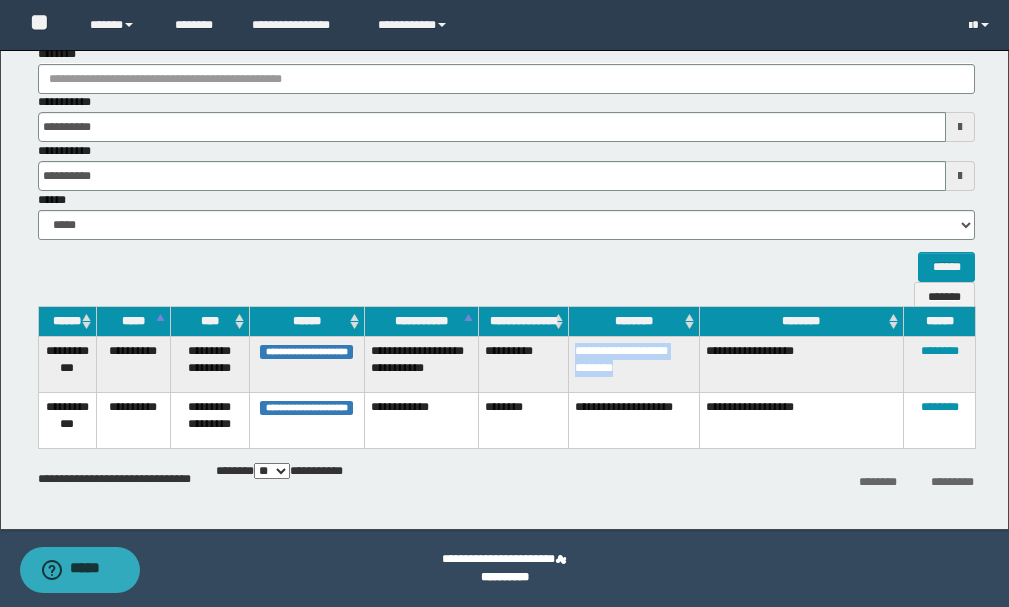 drag, startPoint x: 611, startPoint y: 369, endPoint x: 578, endPoint y: 352, distance: 37.12142 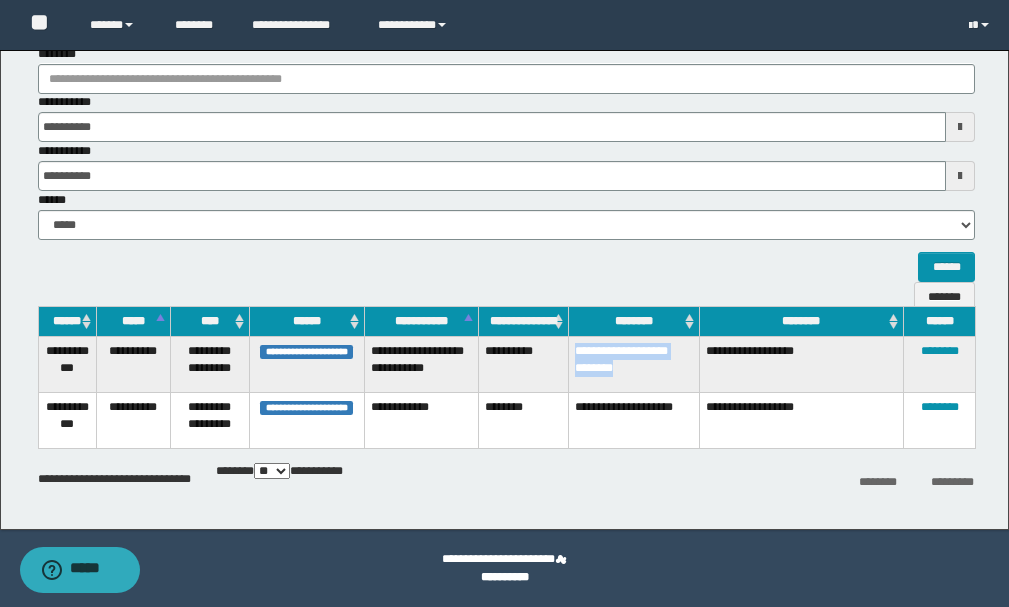 click on "**********" at bounding box center (634, 365) 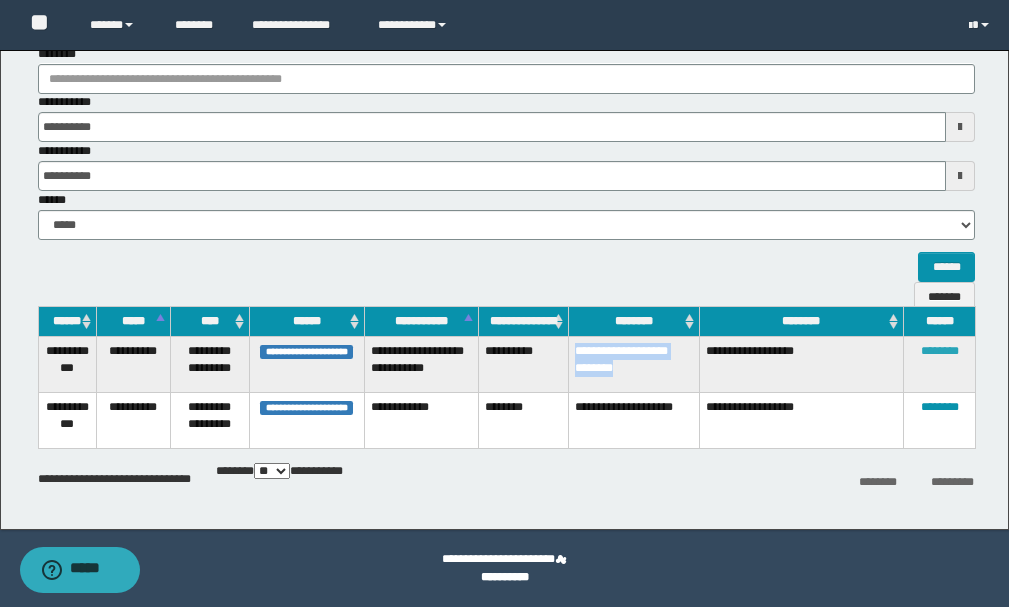 click on "********" at bounding box center [940, 351] 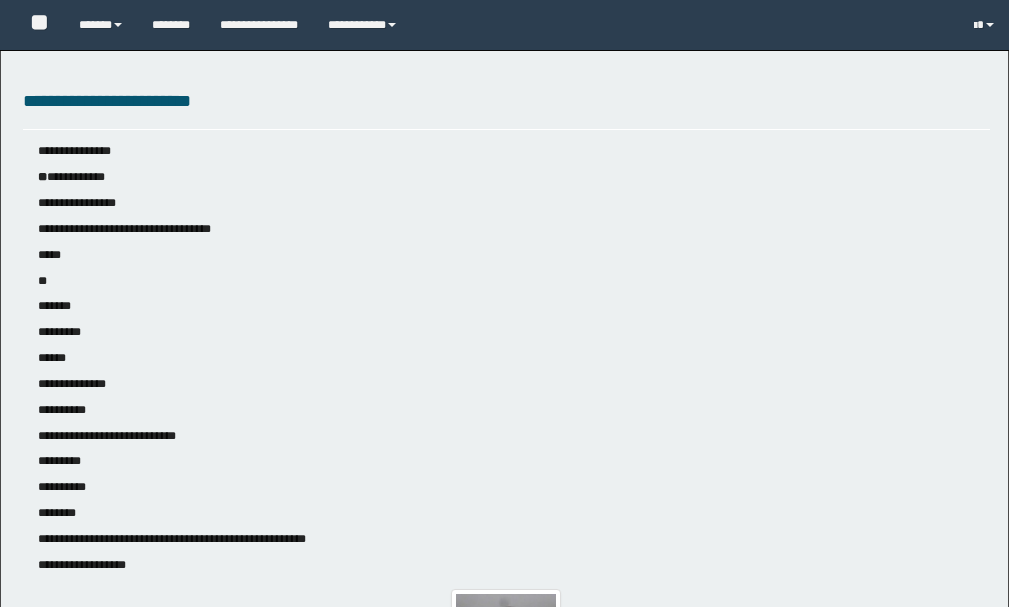 scroll, scrollTop: 0, scrollLeft: 0, axis: both 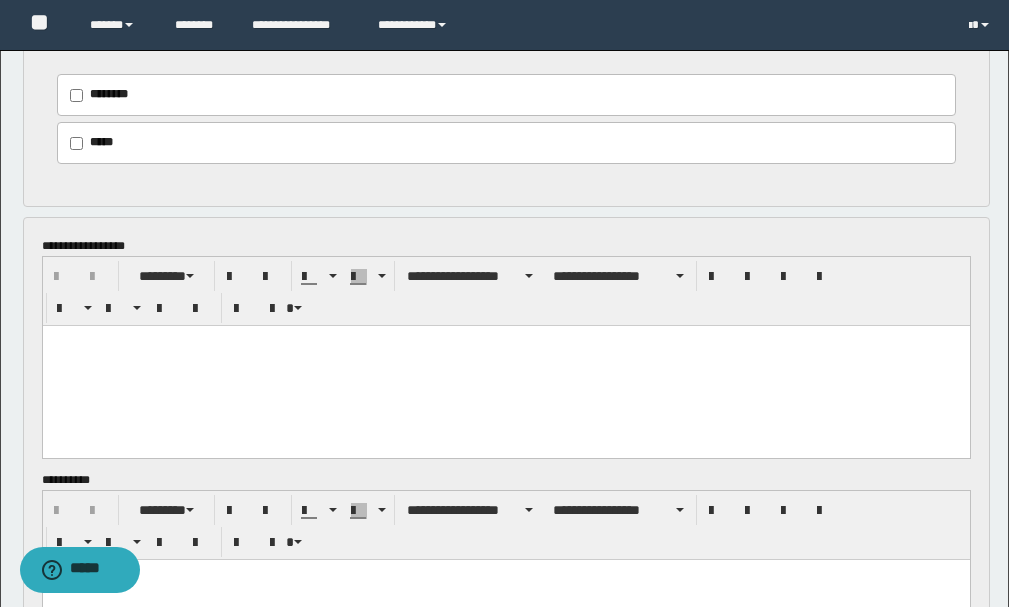 click at bounding box center [505, 365] 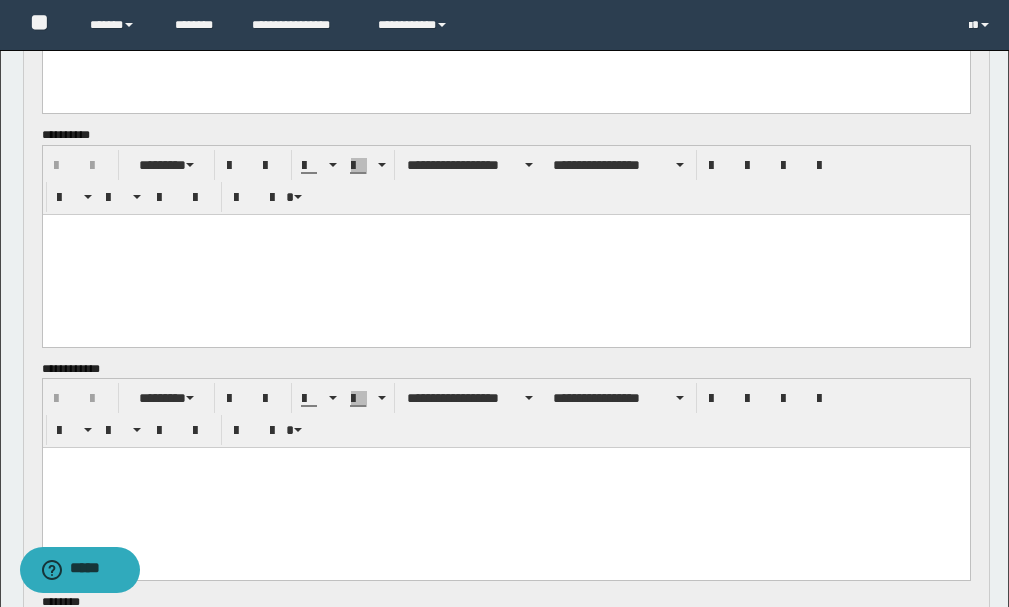 scroll, scrollTop: 1800, scrollLeft: 0, axis: vertical 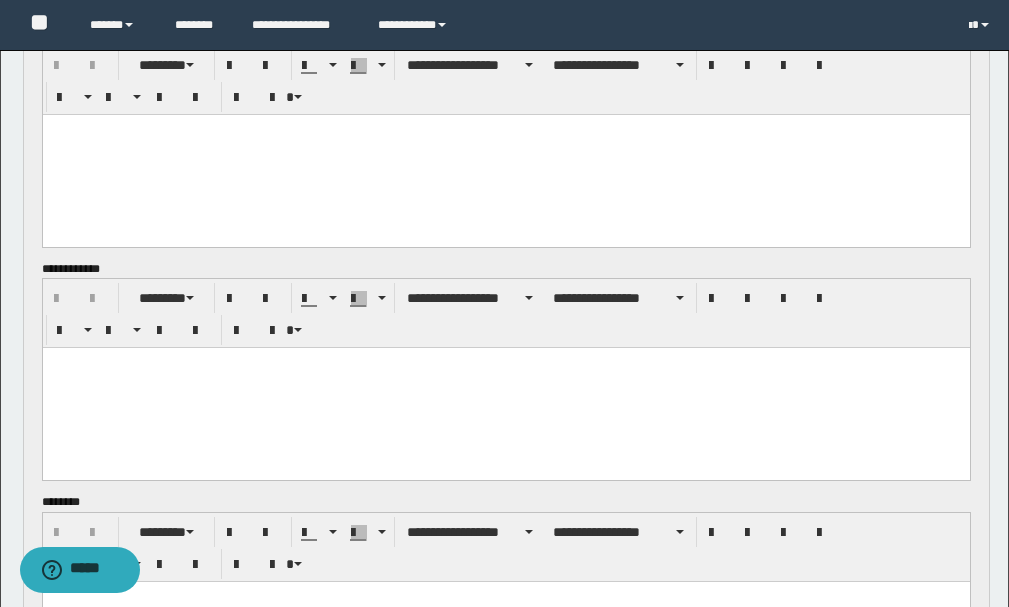click at bounding box center (505, 154) 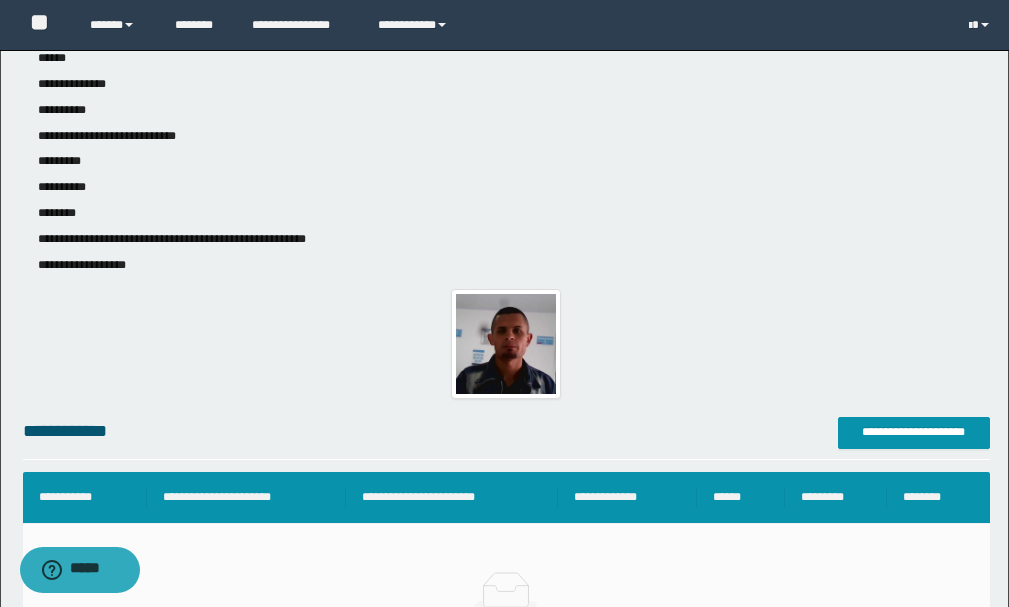 scroll, scrollTop: 0, scrollLeft: 0, axis: both 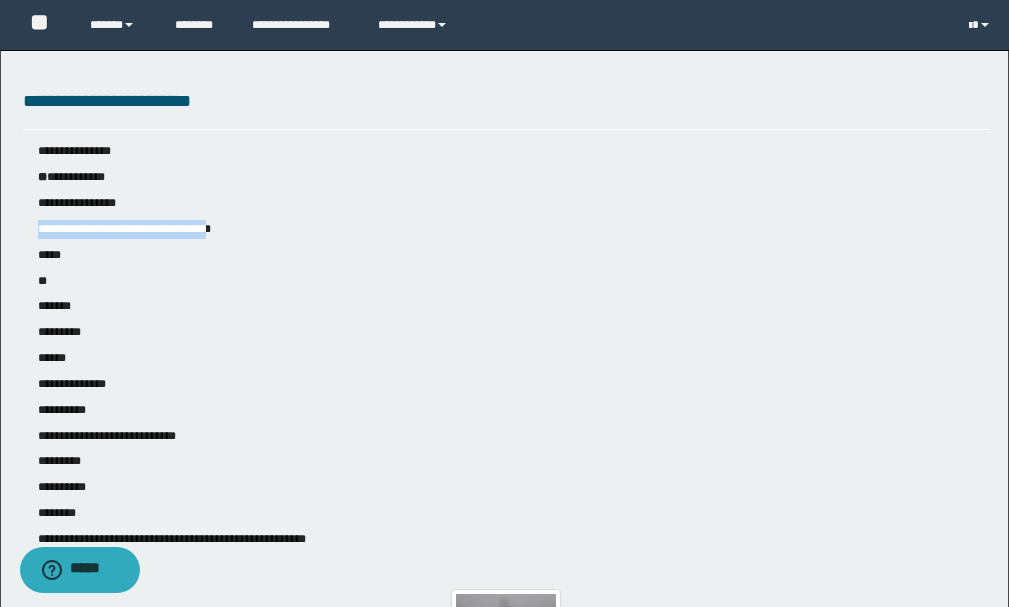 drag, startPoint x: 221, startPoint y: 236, endPoint x: 36, endPoint y: 238, distance: 185.0108 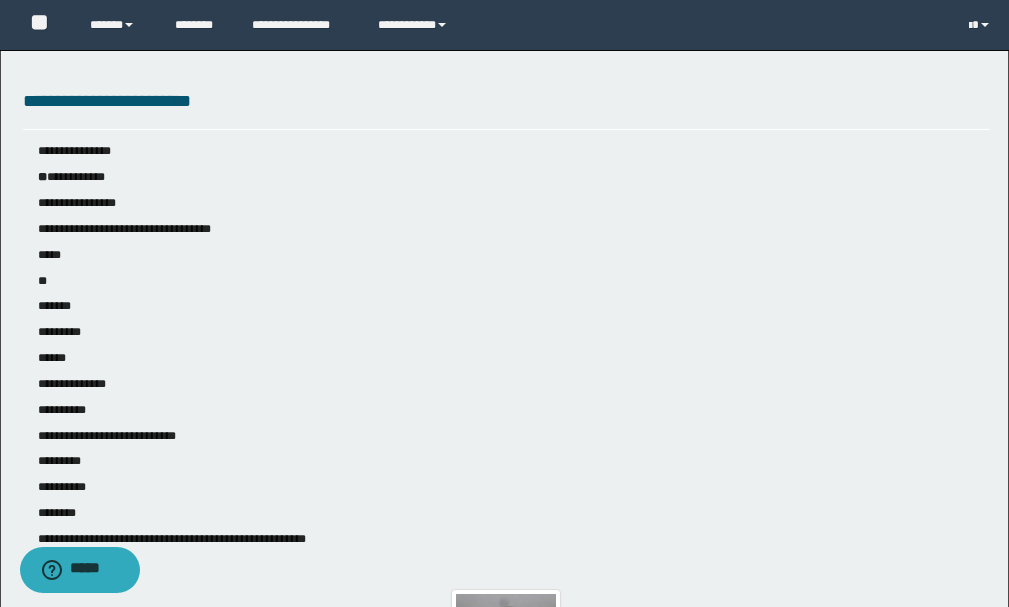 click on "**********" at bounding box center (506, 229) 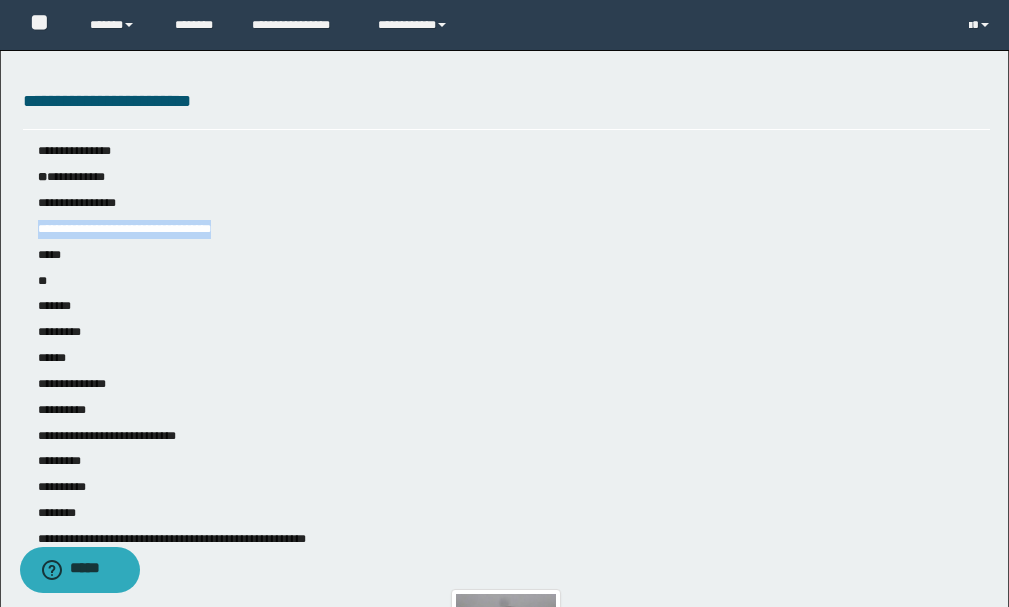 drag, startPoint x: 228, startPoint y: 229, endPoint x: 38, endPoint y: 233, distance: 190.0421 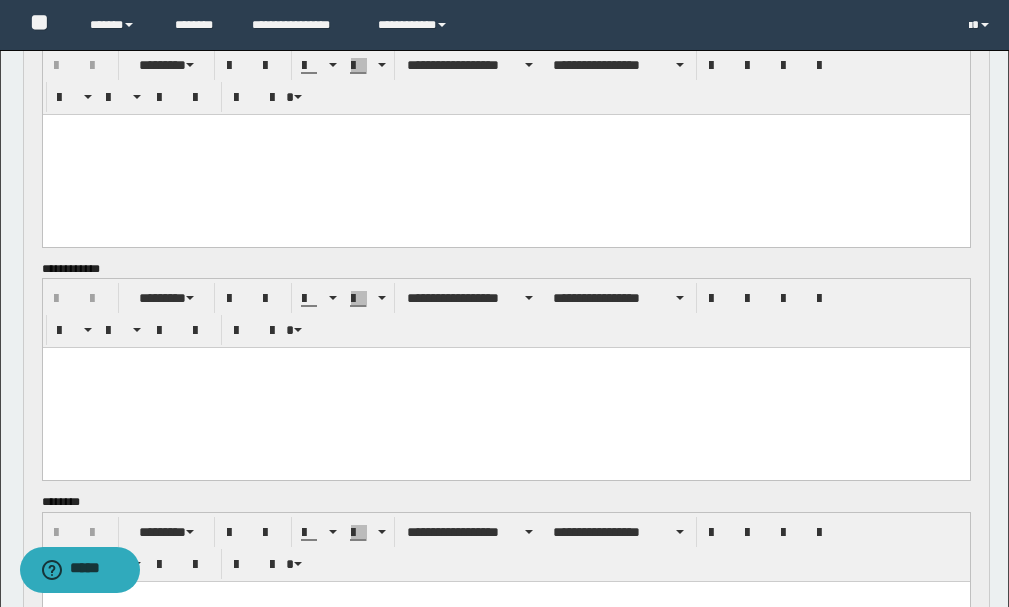 scroll, scrollTop: 1700, scrollLeft: 0, axis: vertical 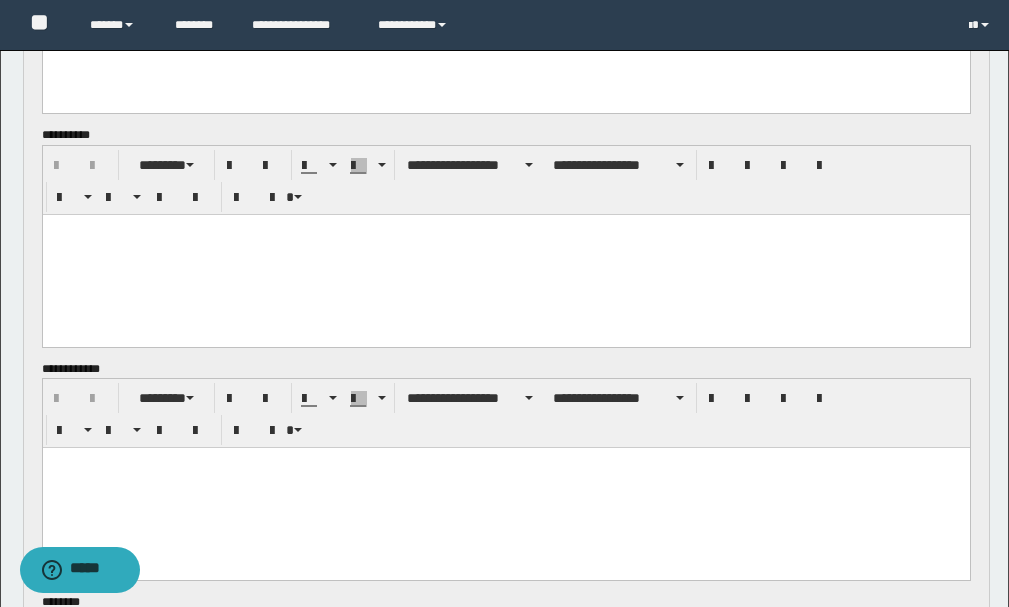 click at bounding box center (505, 254) 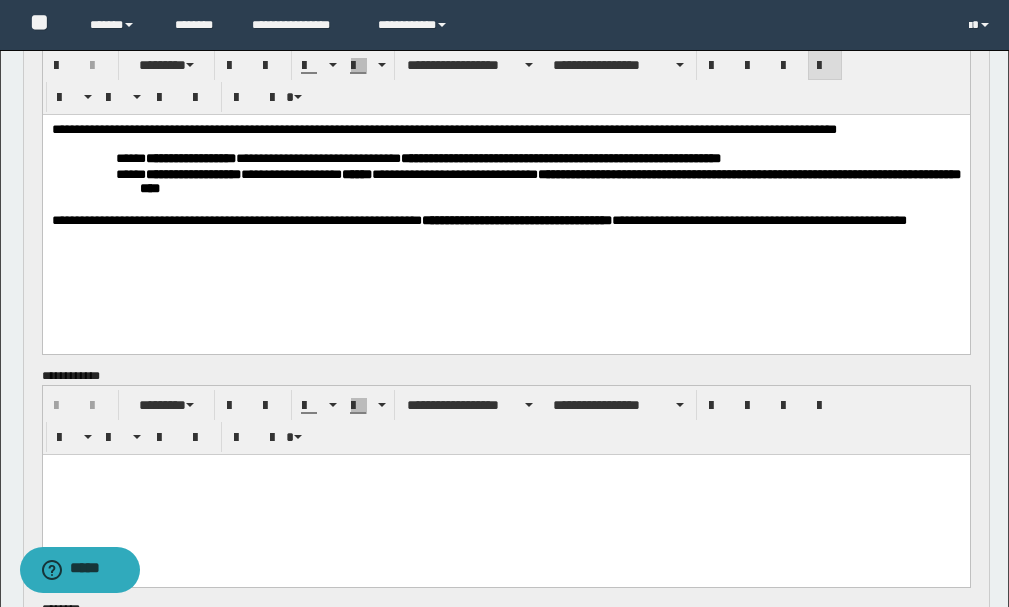 scroll, scrollTop: 1900, scrollLeft: 0, axis: vertical 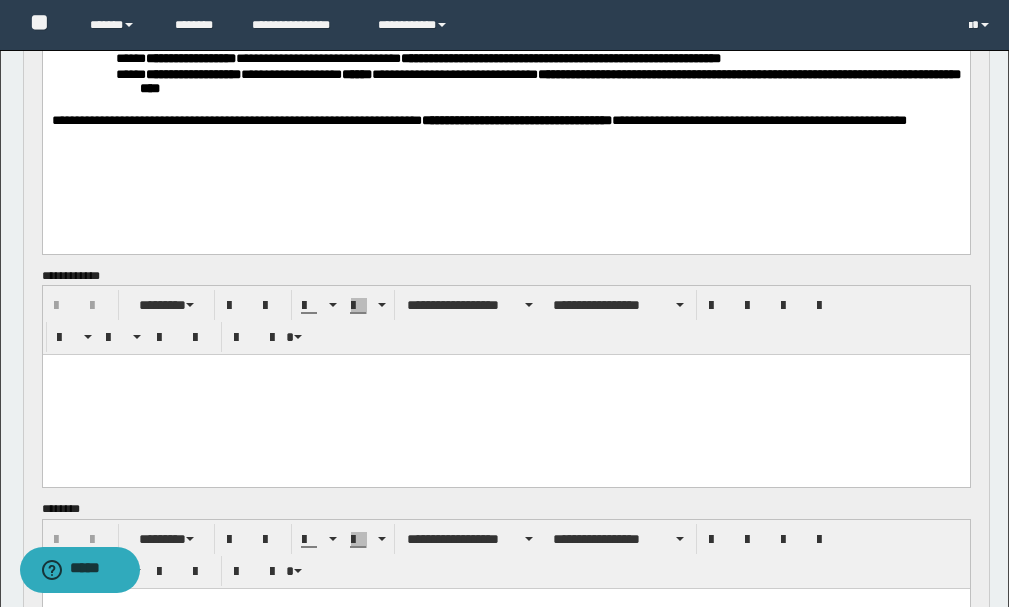 click at bounding box center [505, 395] 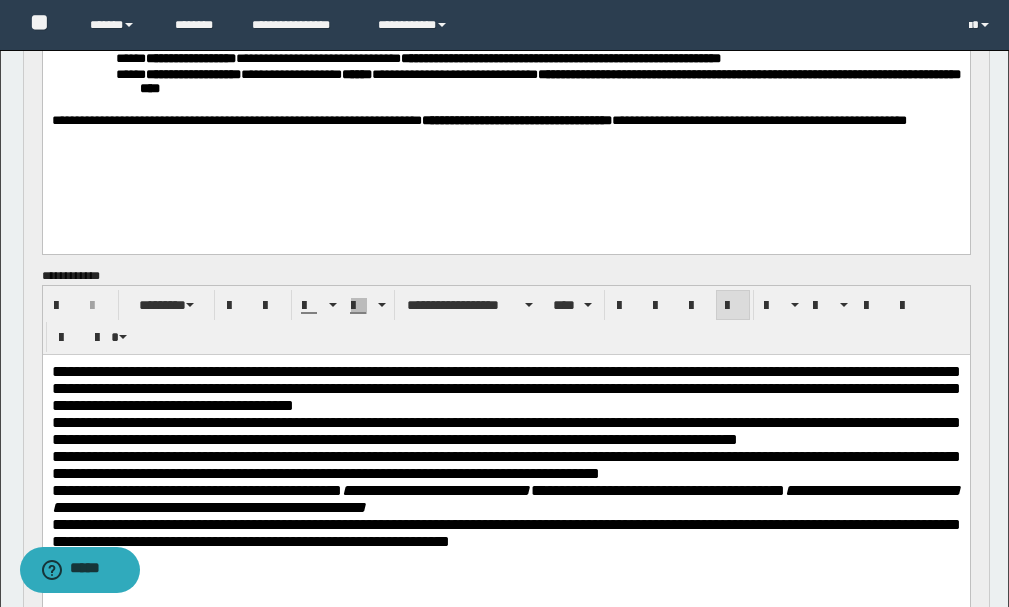 click on "**********" at bounding box center (505, 388) 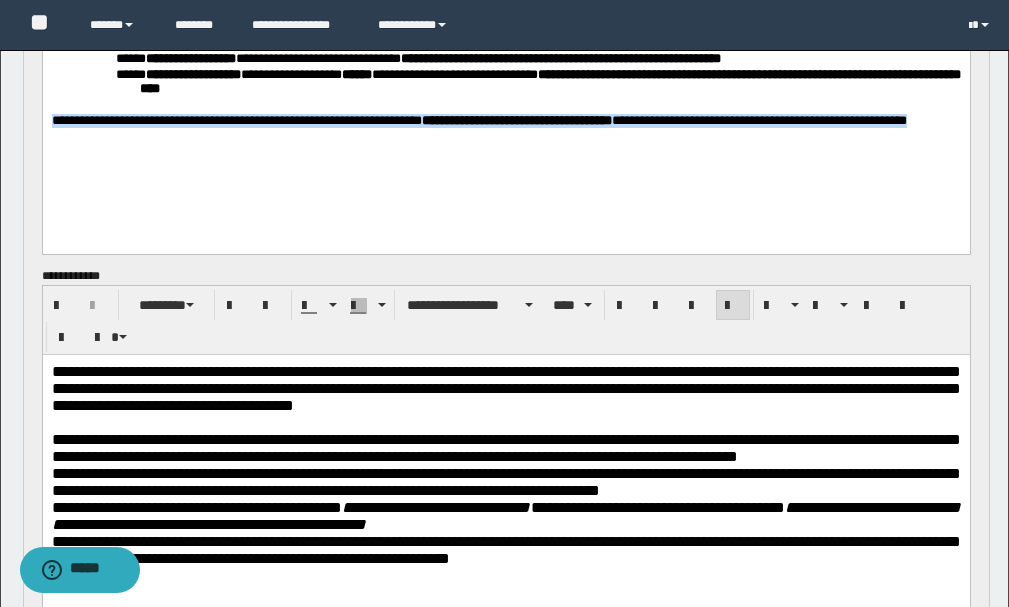 drag, startPoint x: 110, startPoint y: 149, endPoint x: 52, endPoint y: 116, distance: 66.730804 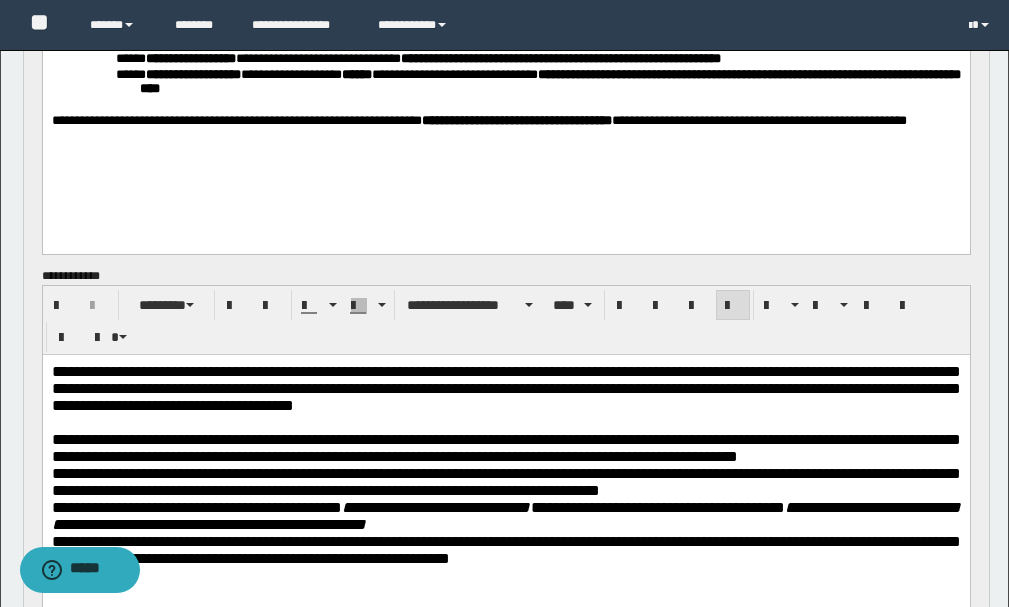 scroll, scrollTop: 2000, scrollLeft: 0, axis: vertical 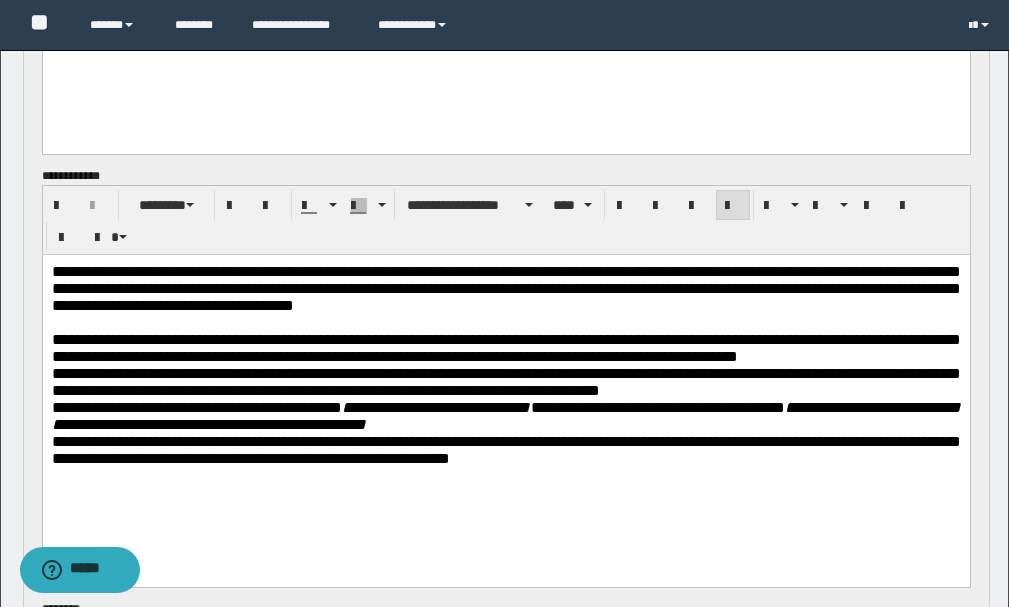 click on "**********" at bounding box center [505, 348] 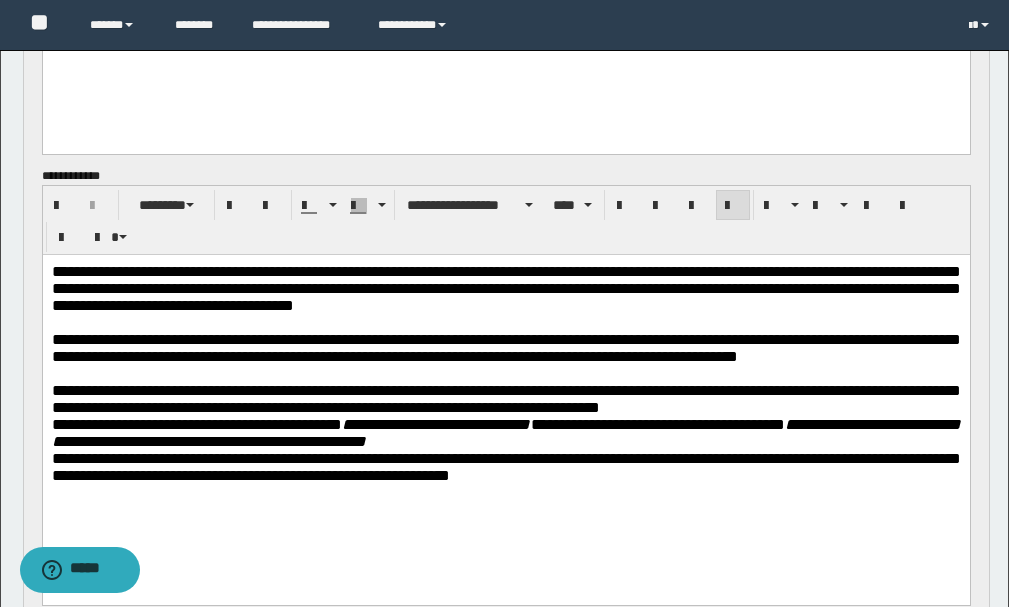 click on "**********" at bounding box center (505, 399) 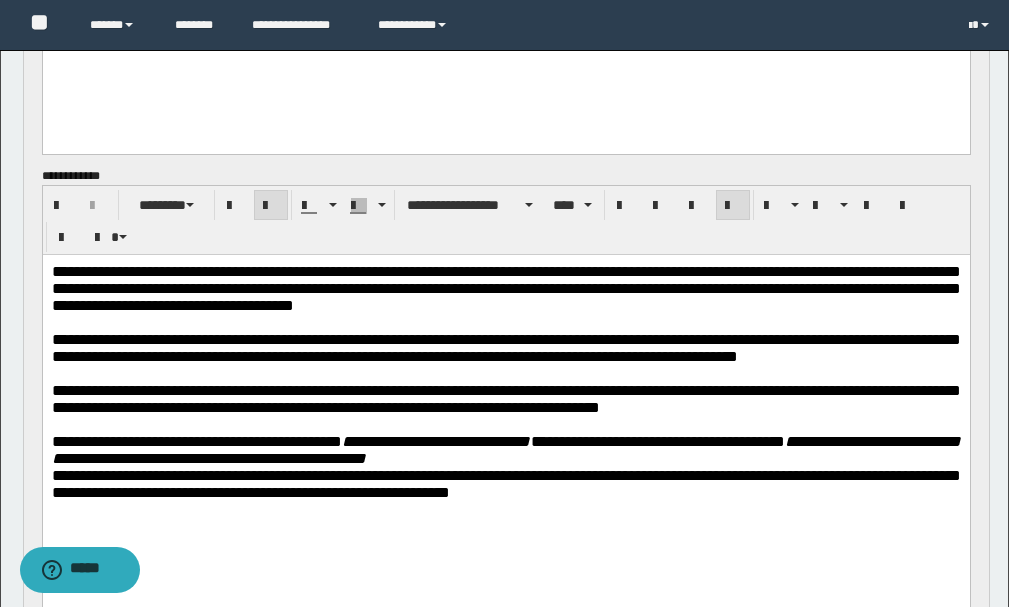 click on "**********" at bounding box center (505, 450) 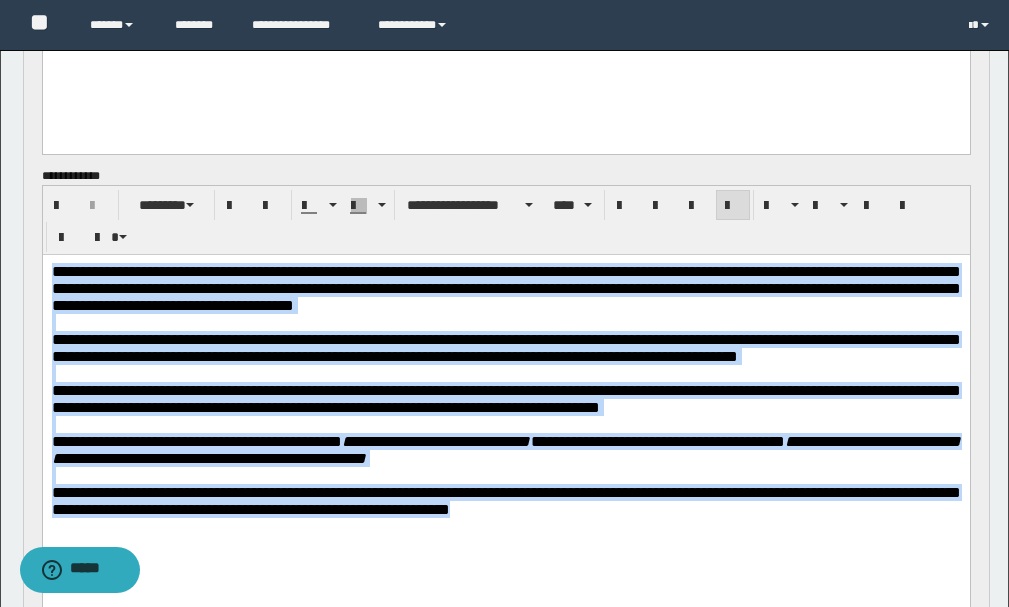 drag, startPoint x: 508, startPoint y: 525, endPoint x: 192, endPoint y: 269, distance: 406.68414 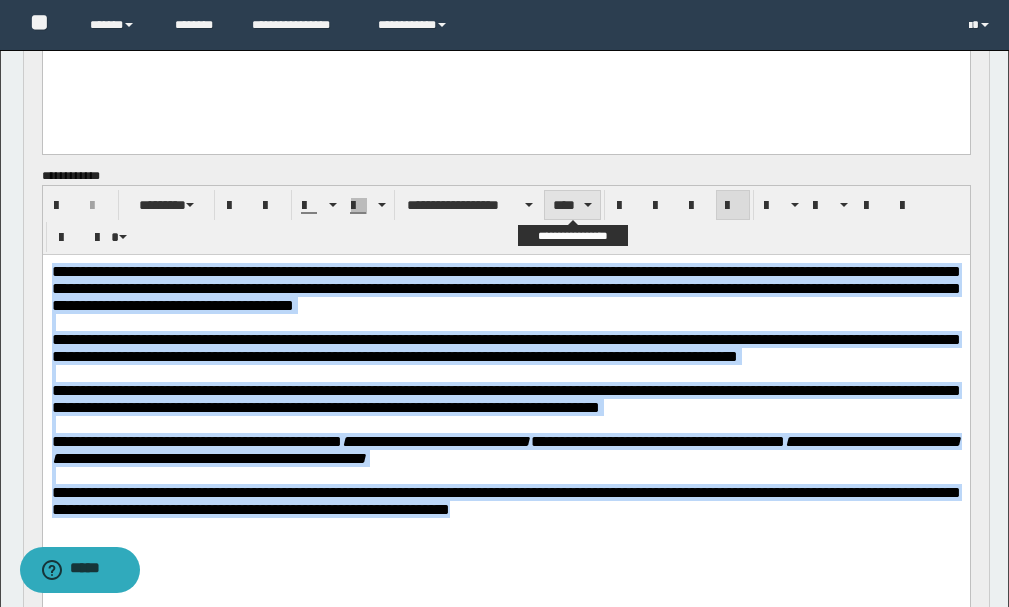 click on "****" at bounding box center [572, 205] 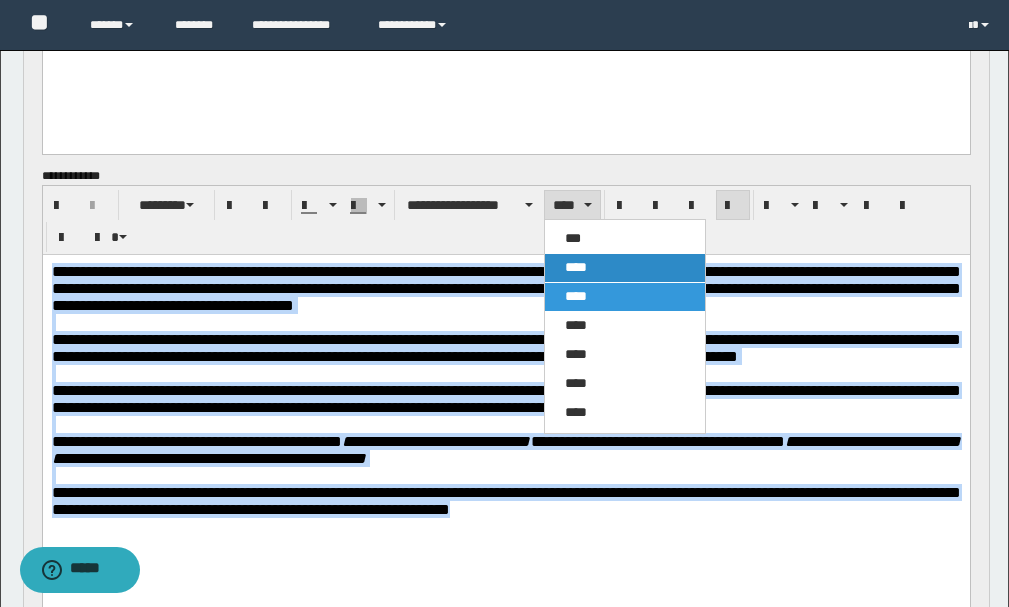 click on "****" at bounding box center [576, 267] 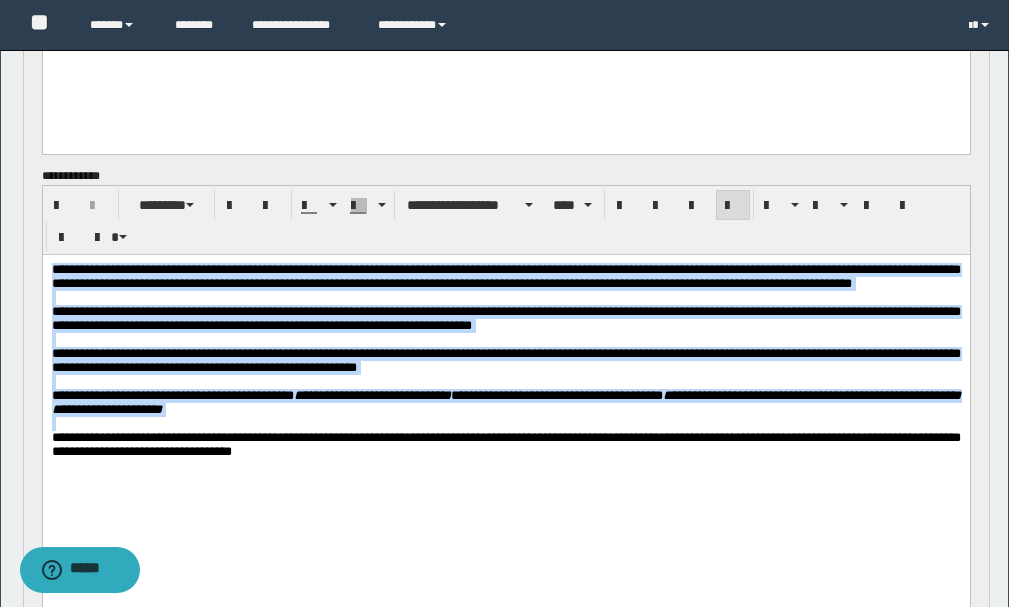 scroll, scrollTop: 1900, scrollLeft: 0, axis: vertical 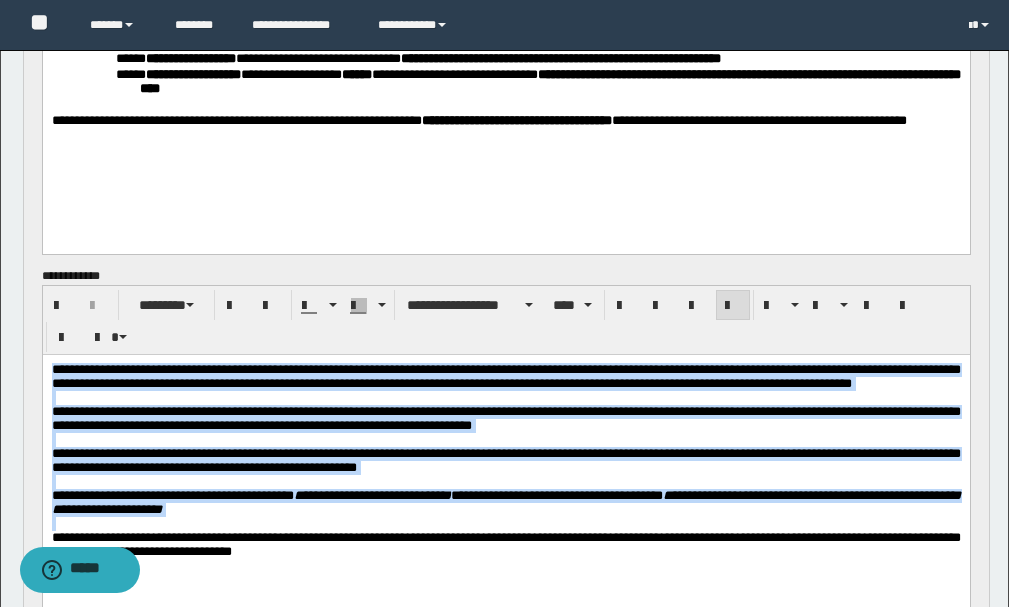 click on "**********" at bounding box center (505, 418) 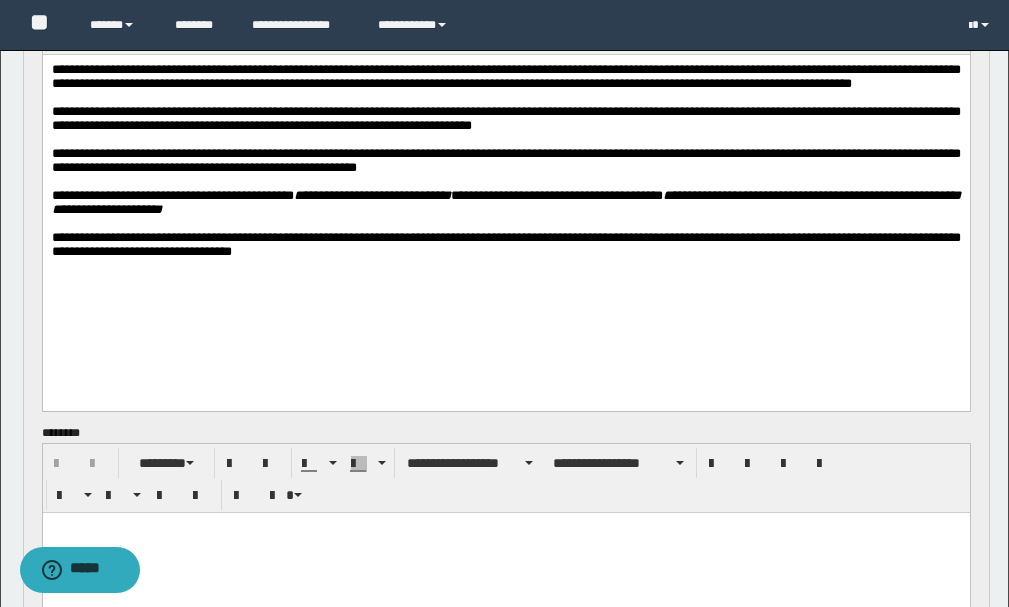 scroll, scrollTop: 2300, scrollLeft: 0, axis: vertical 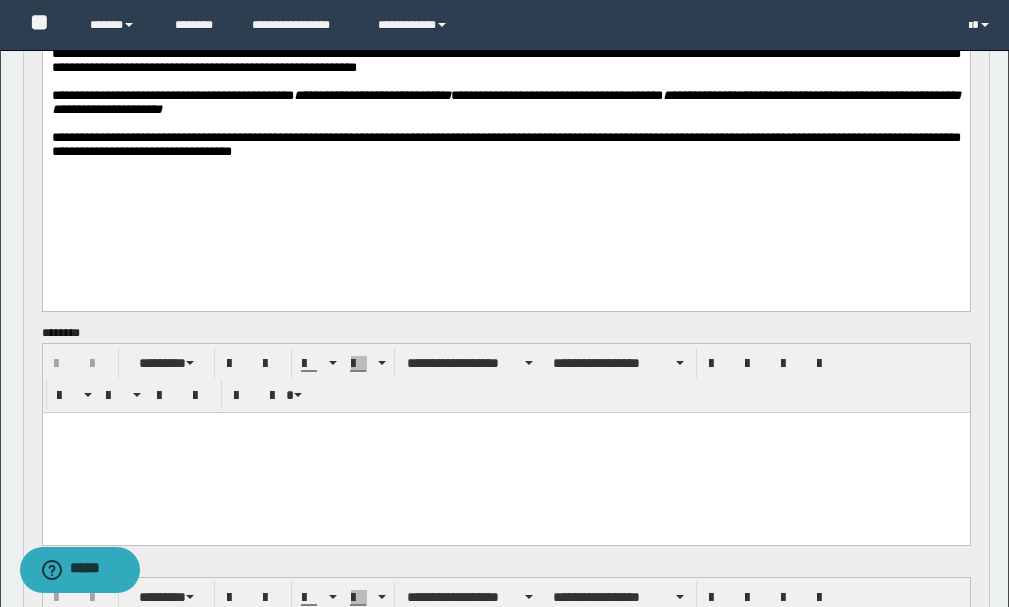 click at bounding box center [505, 453] 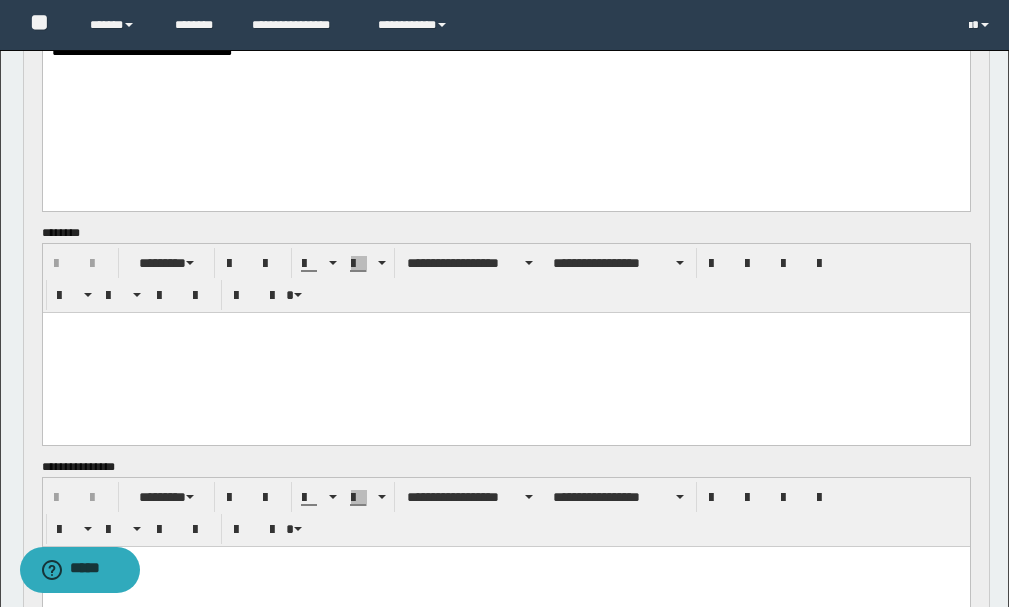 scroll, scrollTop: 2500, scrollLeft: 0, axis: vertical 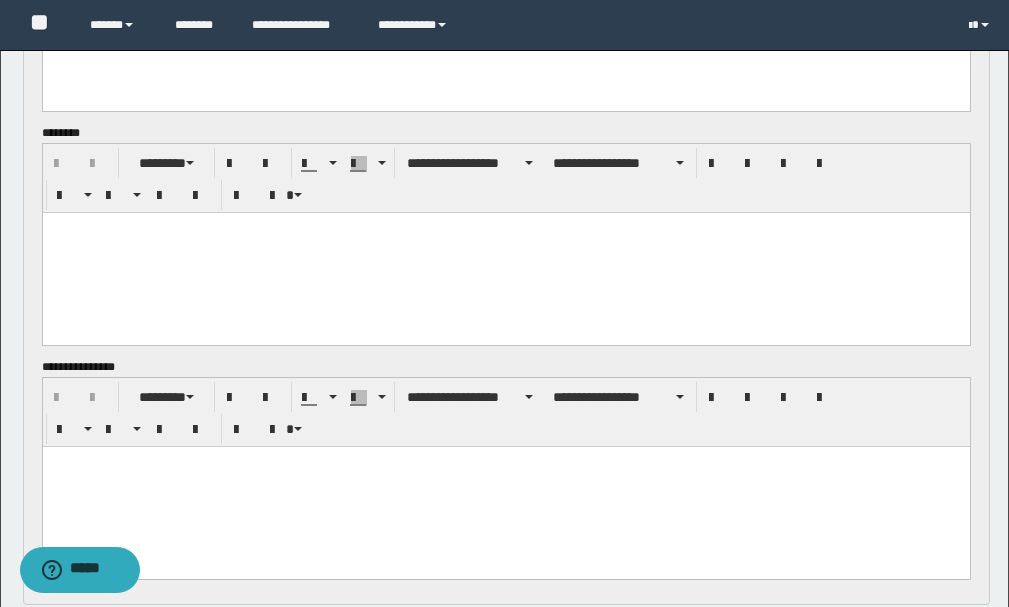 paste 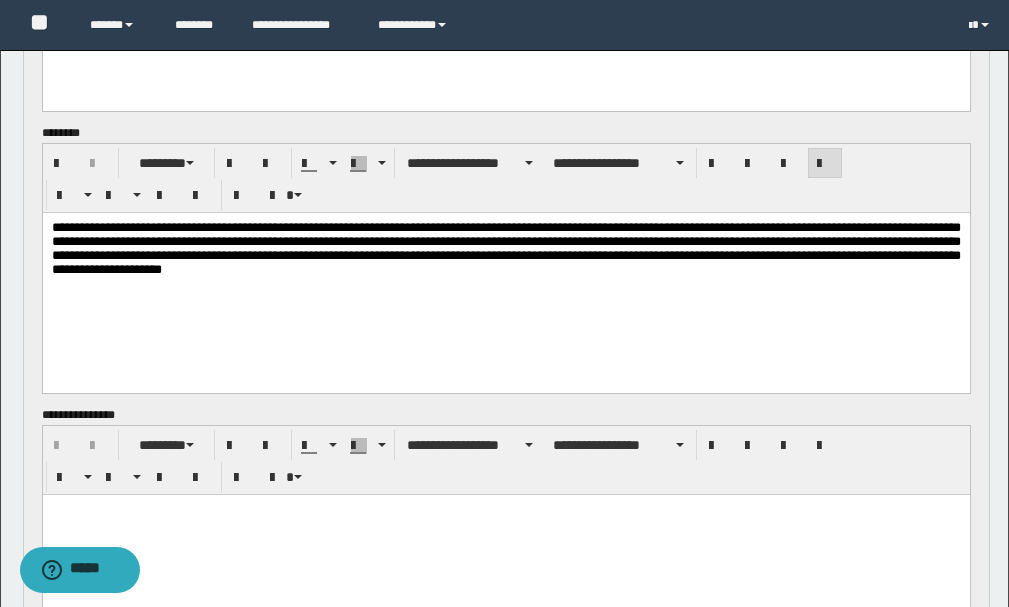 click on "**********" at bounding box center (505, 248) 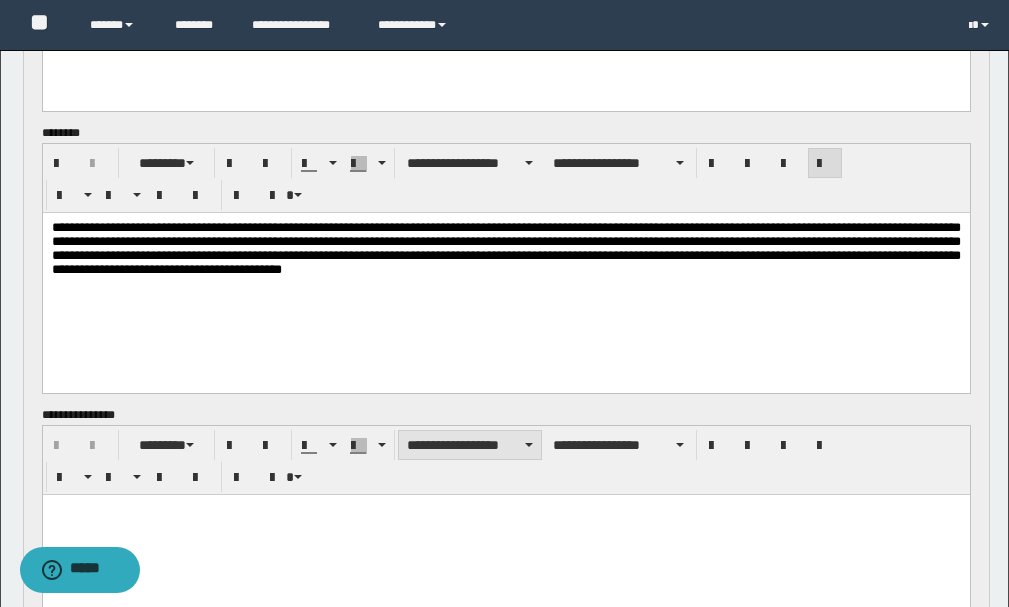 scroll, scrollTop: 2600, scrollLeft: 0, axis: vertical 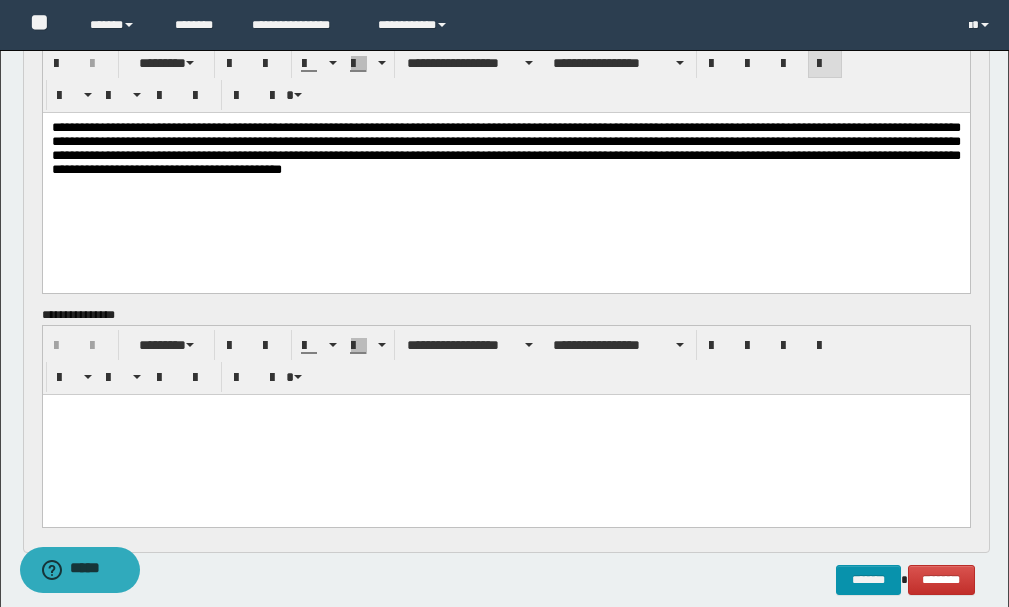 click at bounding box center (505, 410) 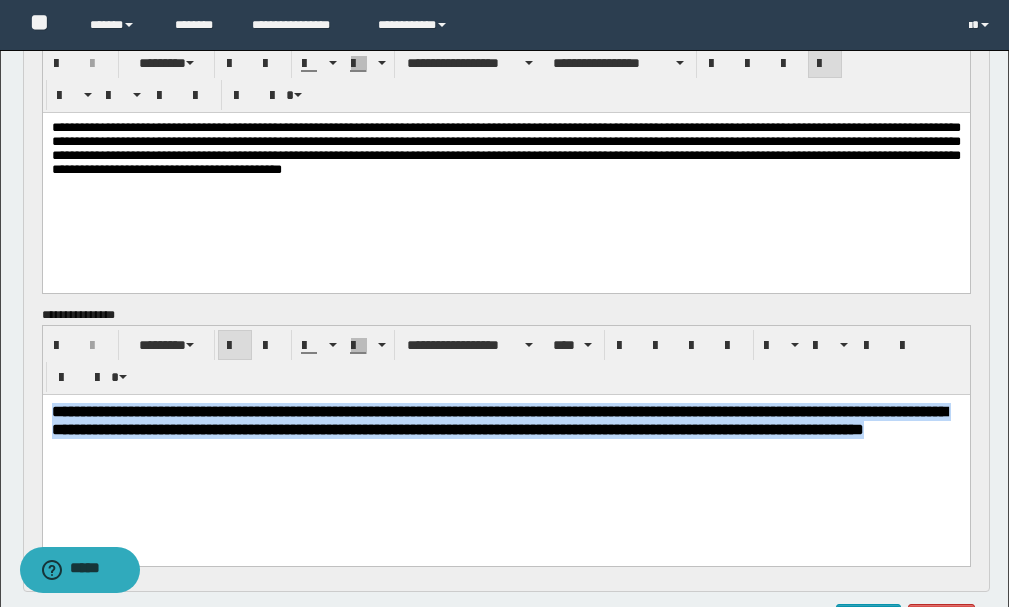 drag, startPoint x: 265, startPoint y: 452, endPoint x: 45, endPoint y: 411, distance: 223.78784 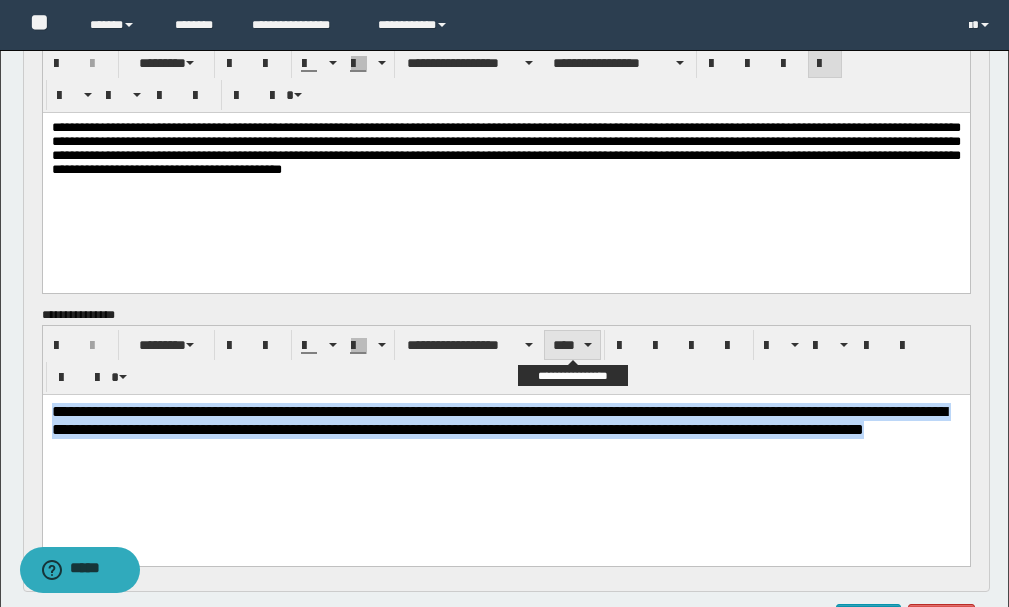 click on "****" at bounding box center [572, 345] 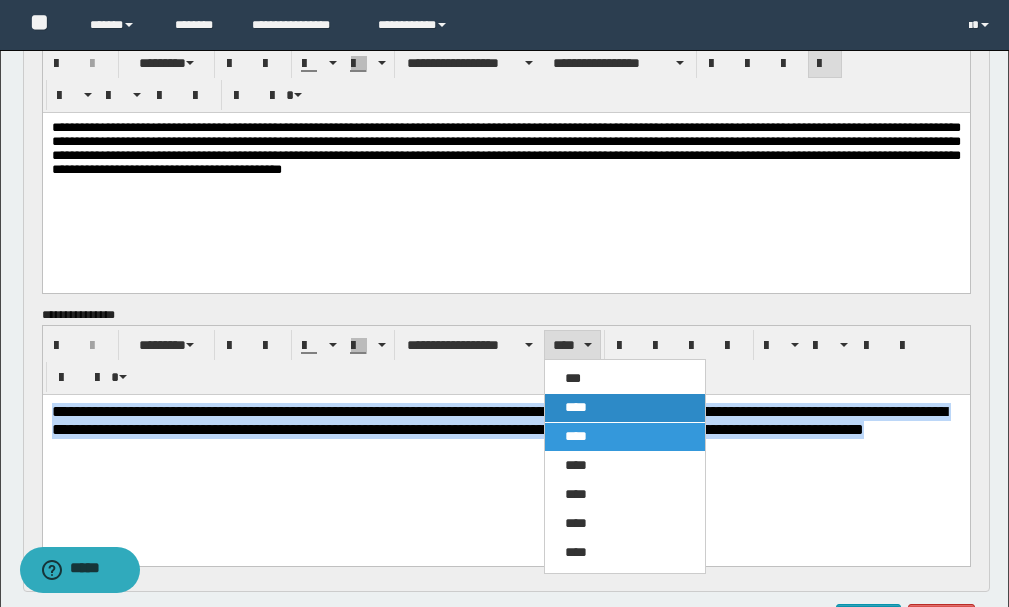 click on "****" at bounding box center [625, 408] 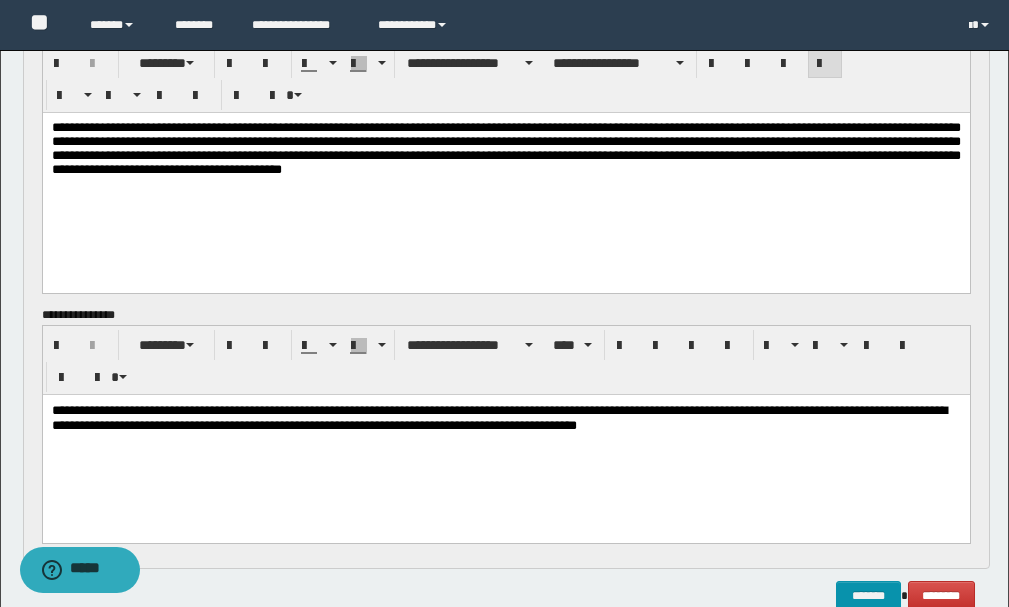 click on "**********" at bounding box center (505, 443) 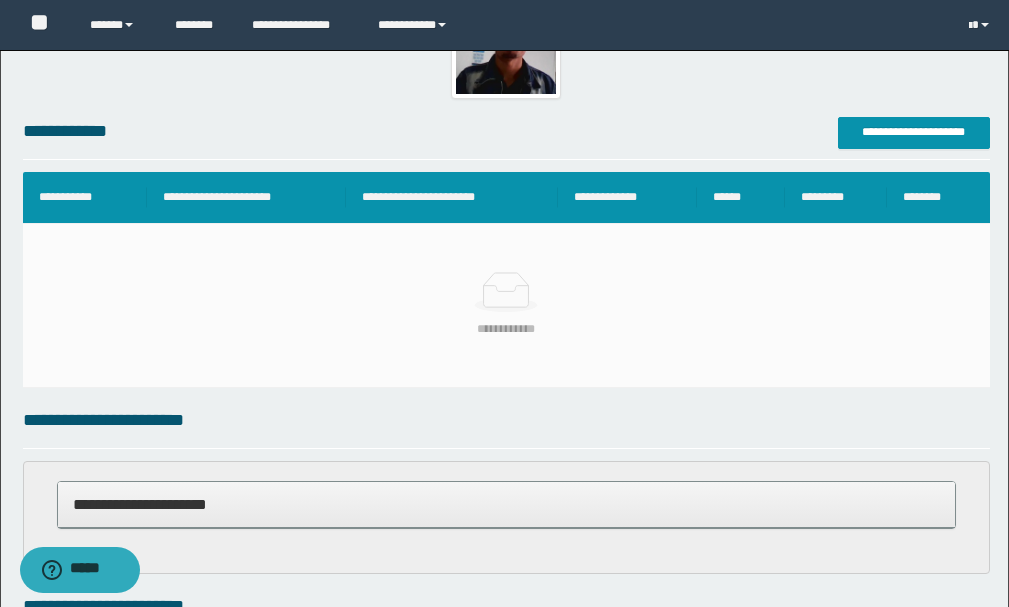 scroll, scrollTop: 0, scrollLeft: 0, axis: both 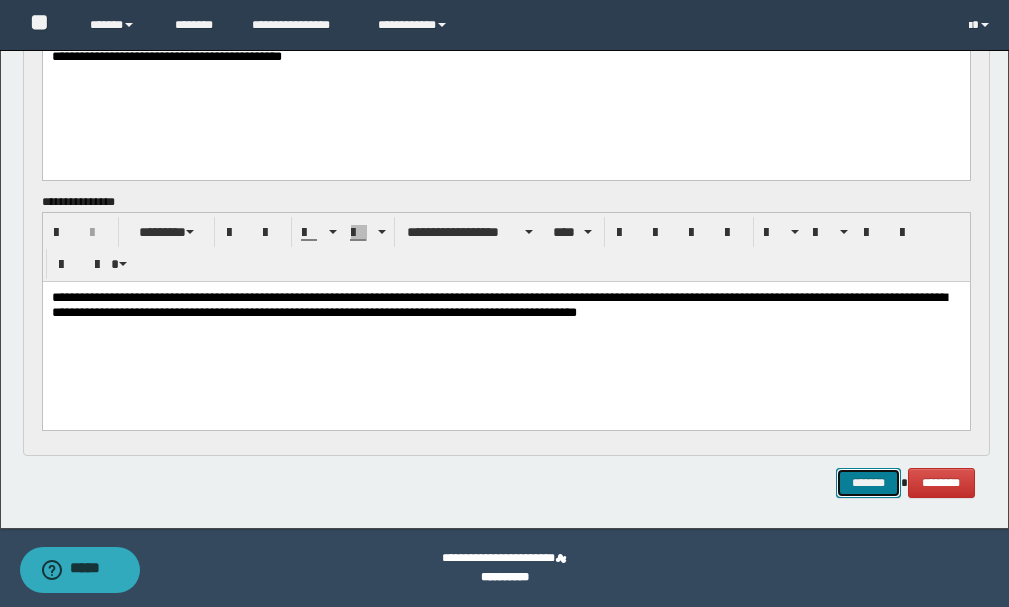 click on "*******" at bounding box center [868, 483] 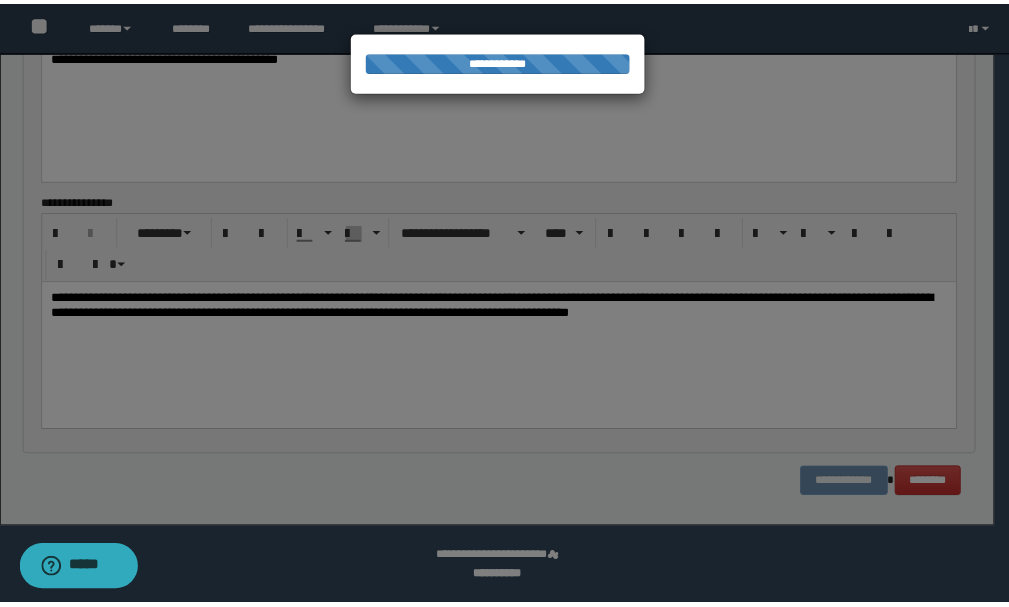 scroll, scrollTop: 2684, scrollLeft: 0, axis: vertical 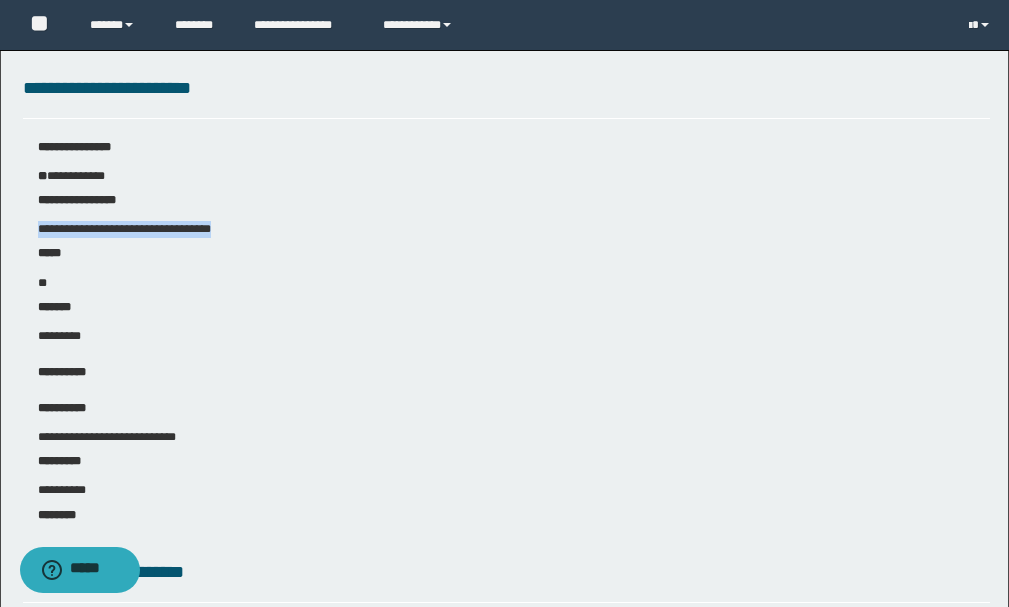 drag, startPoint x: 243, startPoint y: 225, endPoint x: 38, endPoint y: 230, distance: 205.06097 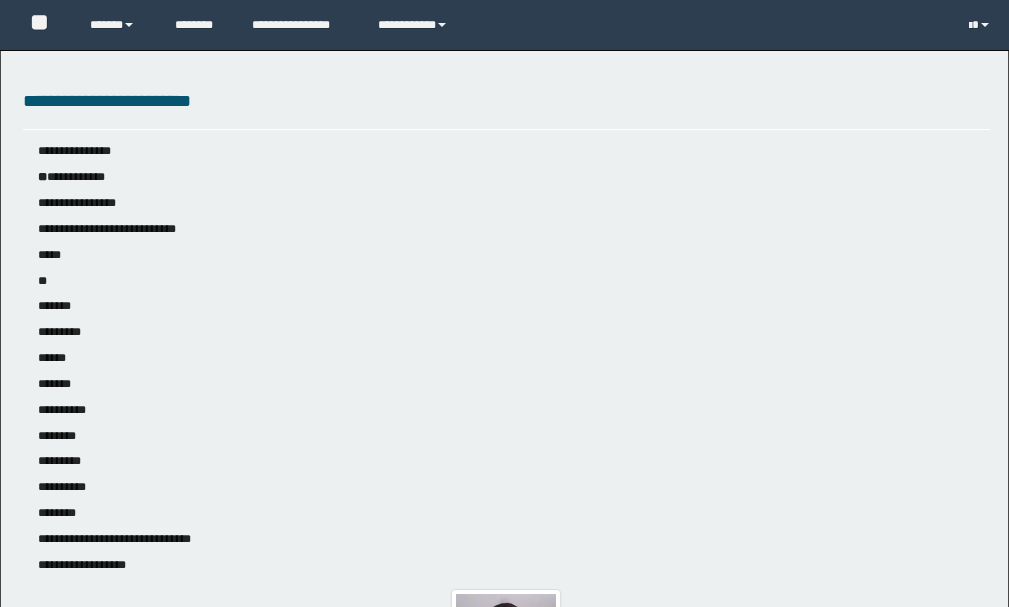 scroll, scrollTop: 0, scrollLeft: 0, axis: both 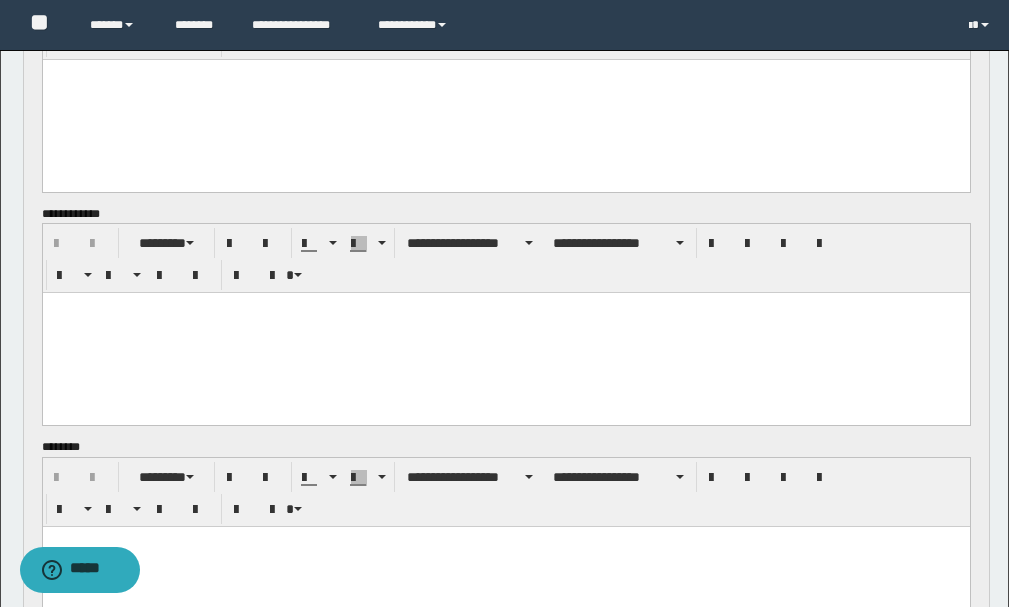 click at bounding box center (505, 333) 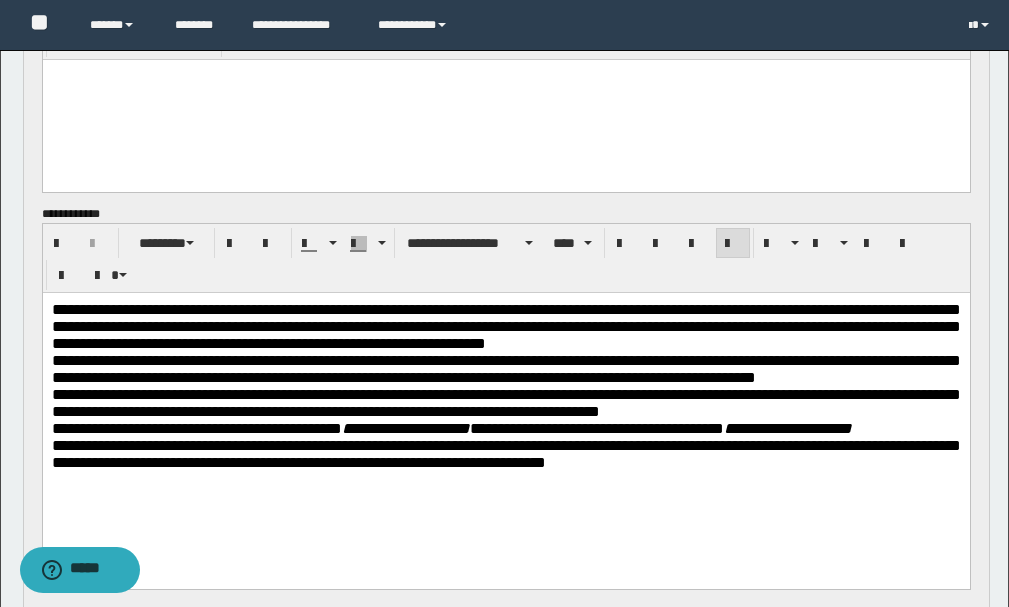 click on "**********" at bounding box center [505, 326] 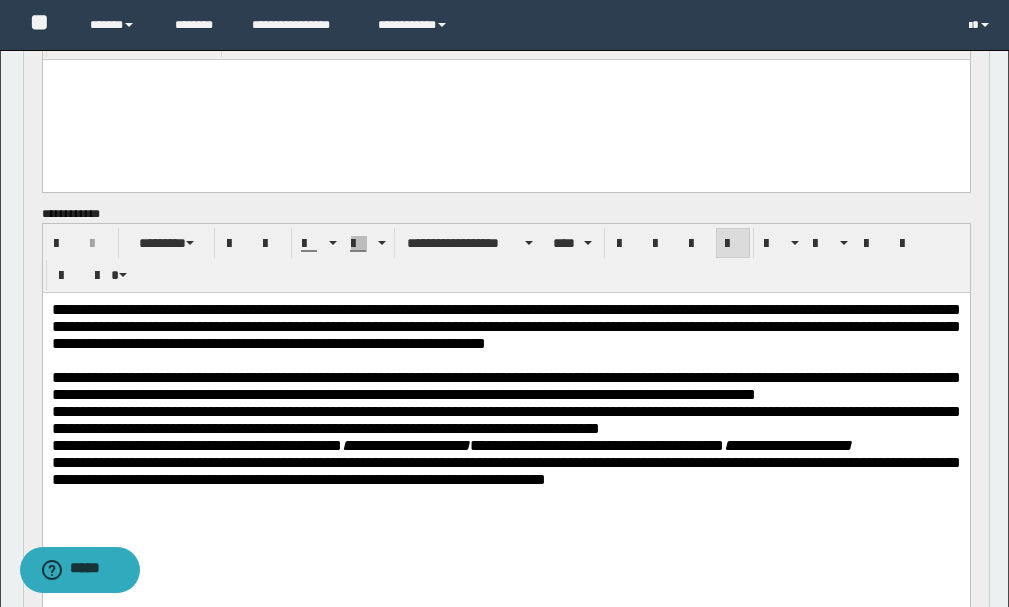 click on "**********" at bounding box center (505, 386) 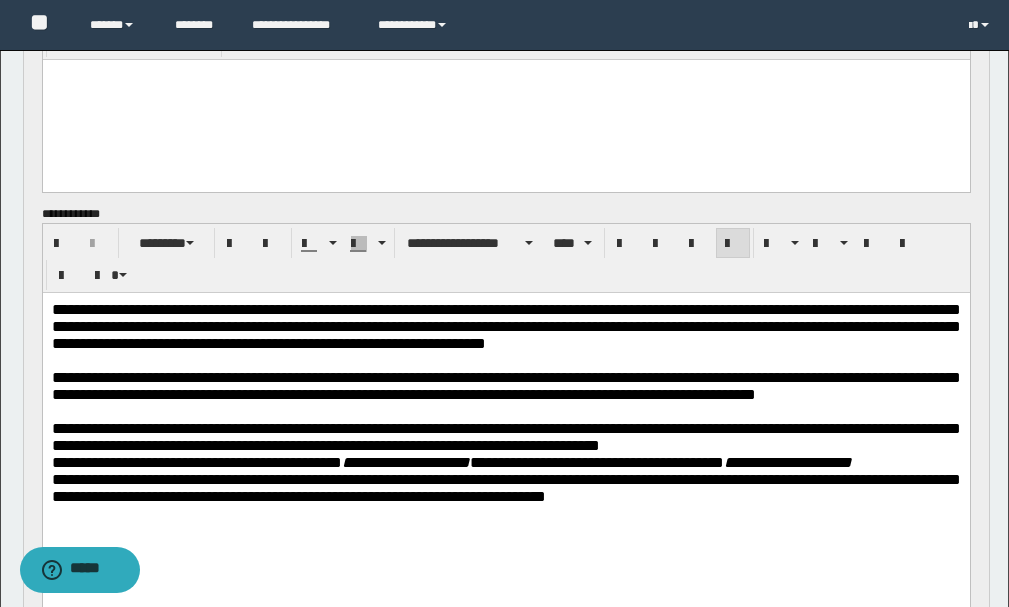 click on "**********" at bounding box center (505, 437) 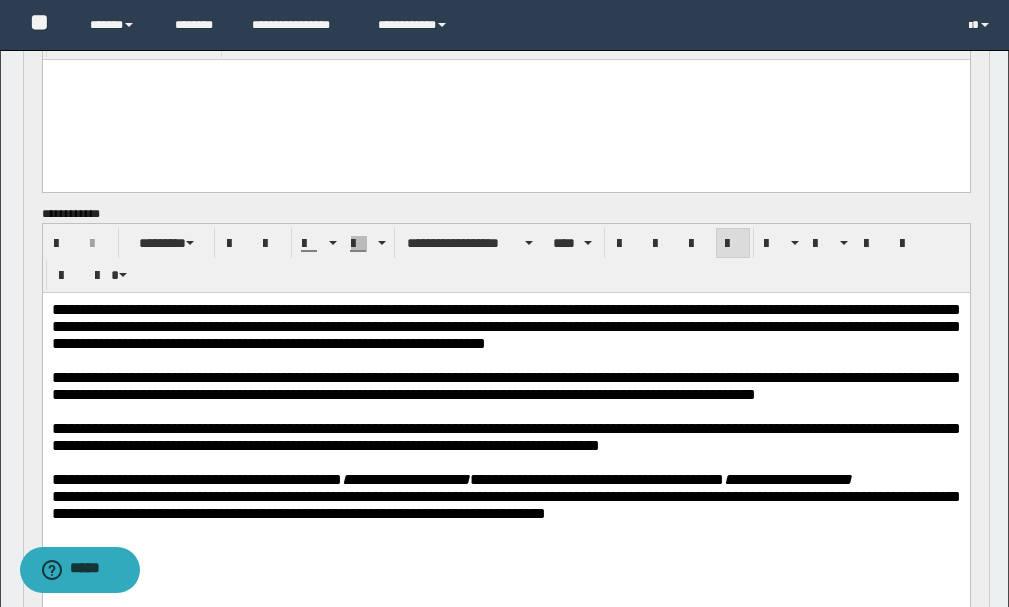 scroll, scrollTop: 1800, scrollLeft: 0, axis: vertical 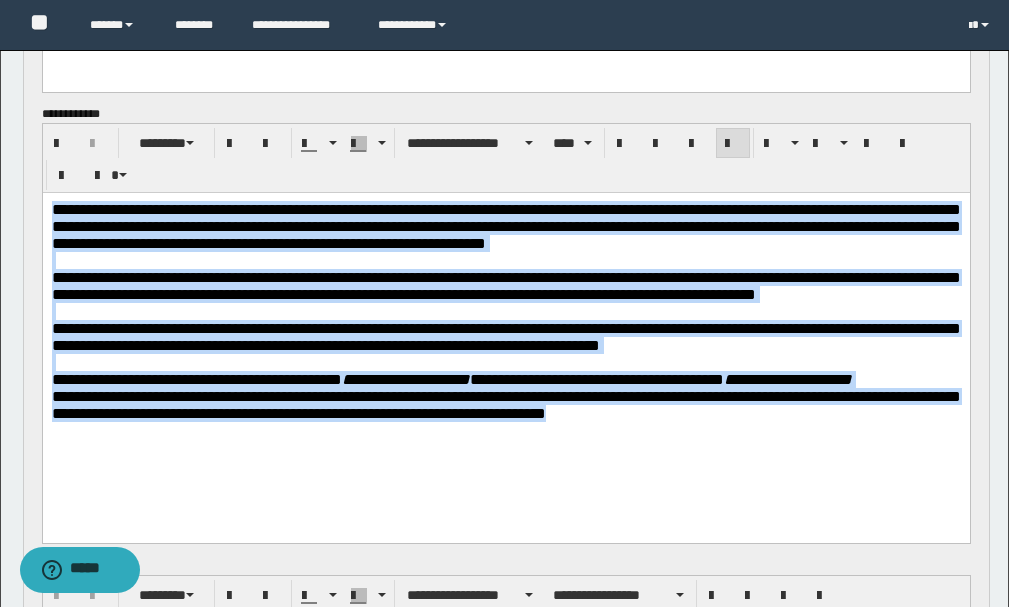 drag, startPoint x: 654, startPoint y: 431, endPoint x: -1, endPoint y: 204, distance: 693.22003 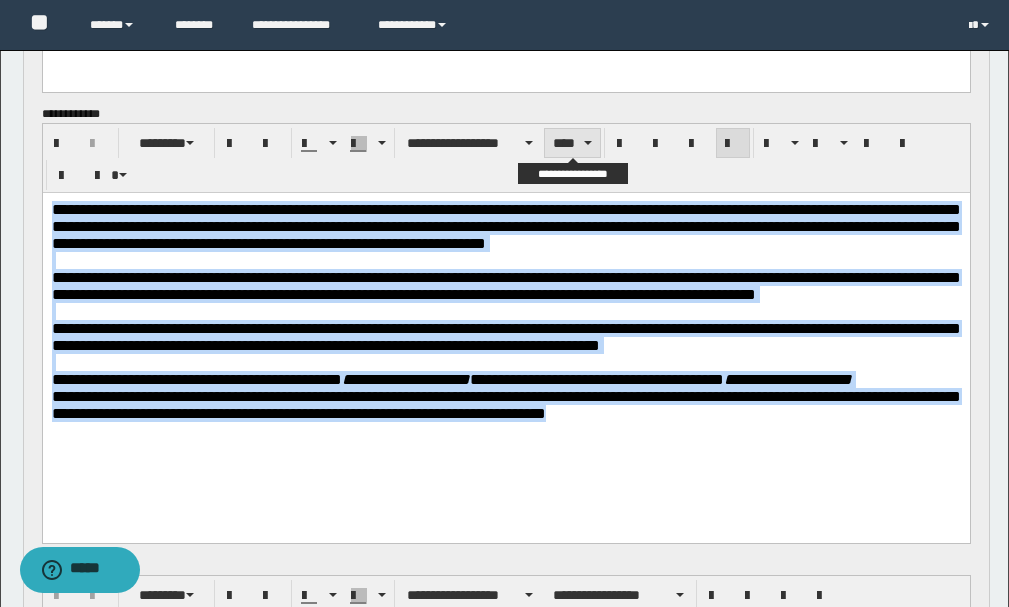 click on "****" at bounding box center [572, 143] 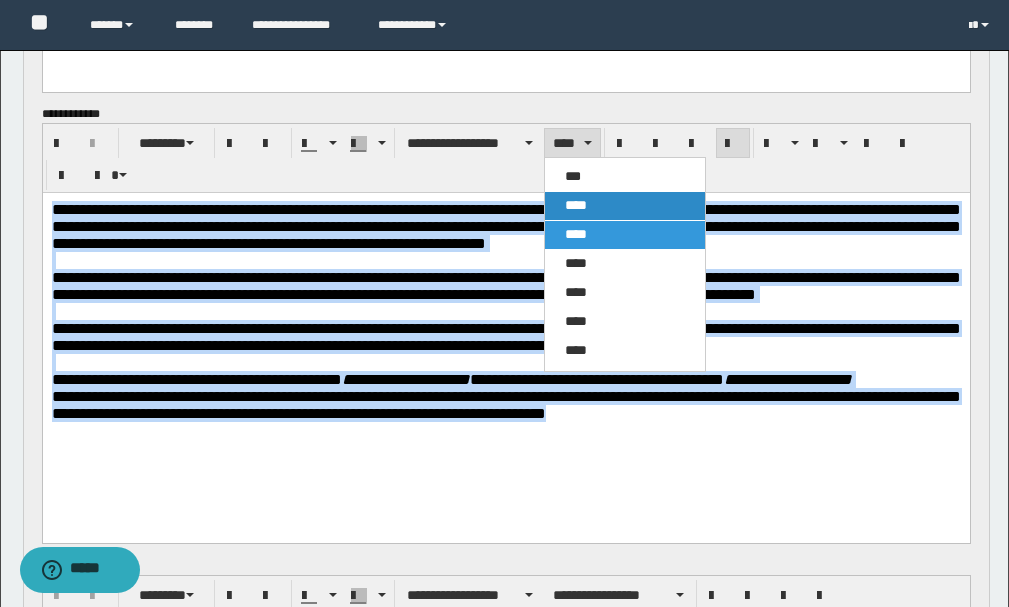 click on "****" at bounding box center (576, 205) 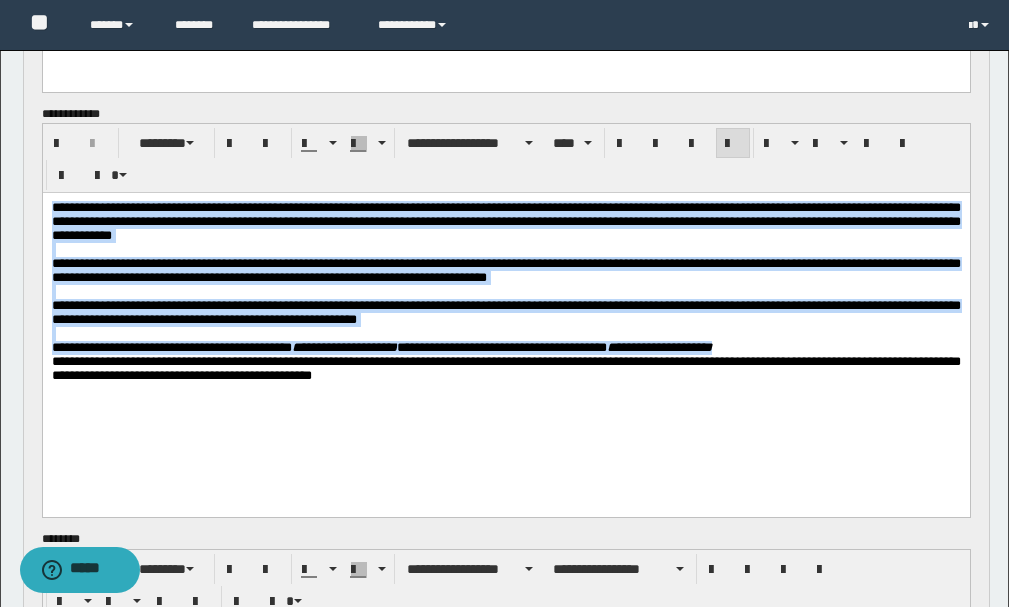 click on "**********" at bounding box center (505, 312) 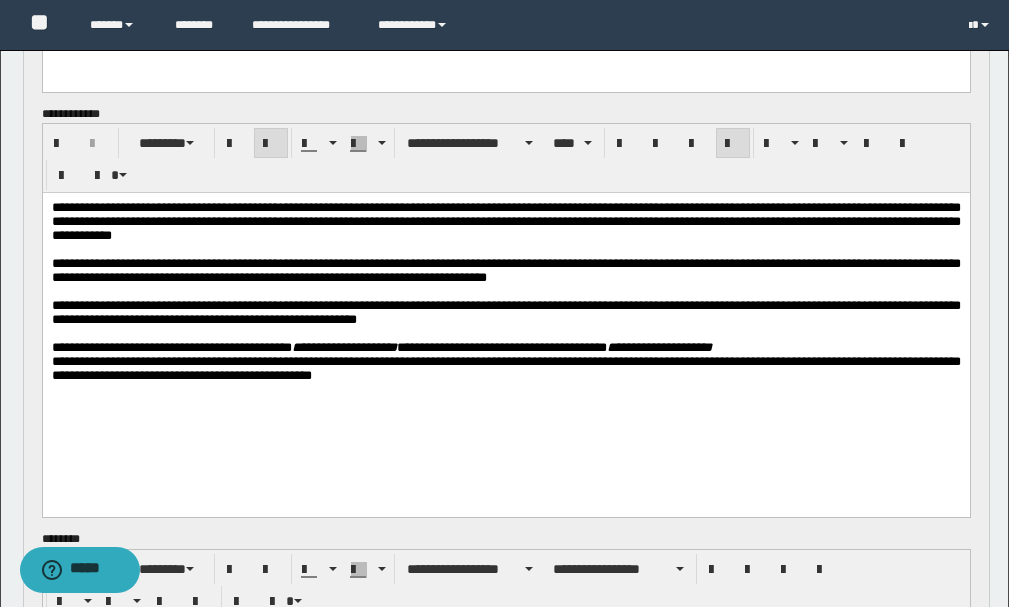 click on "**********" at bounding box center (505, 348) 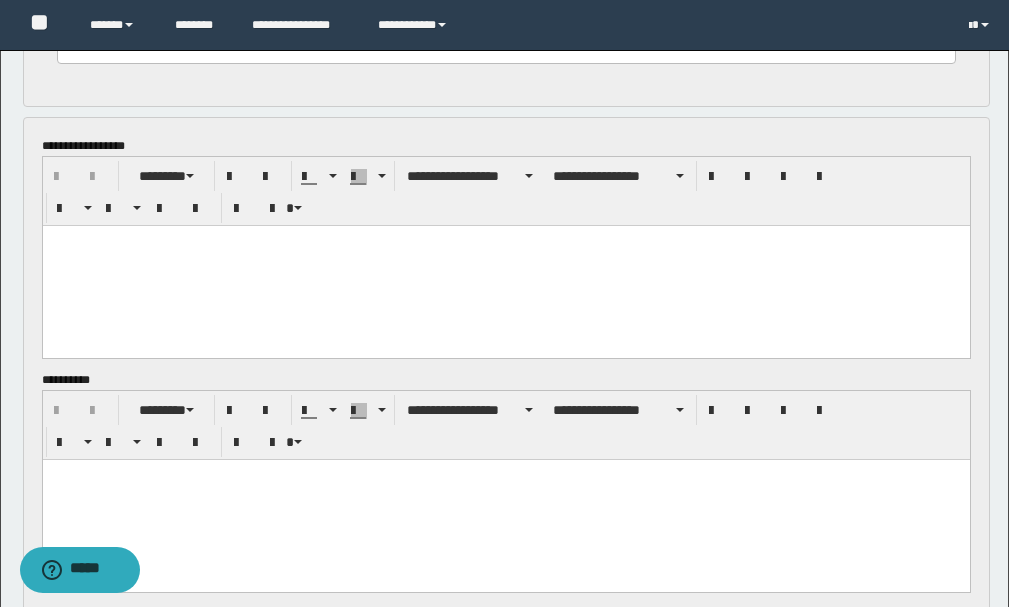 scroll, scrollTop: 1500, scrollLeft: 0, axis: vertical 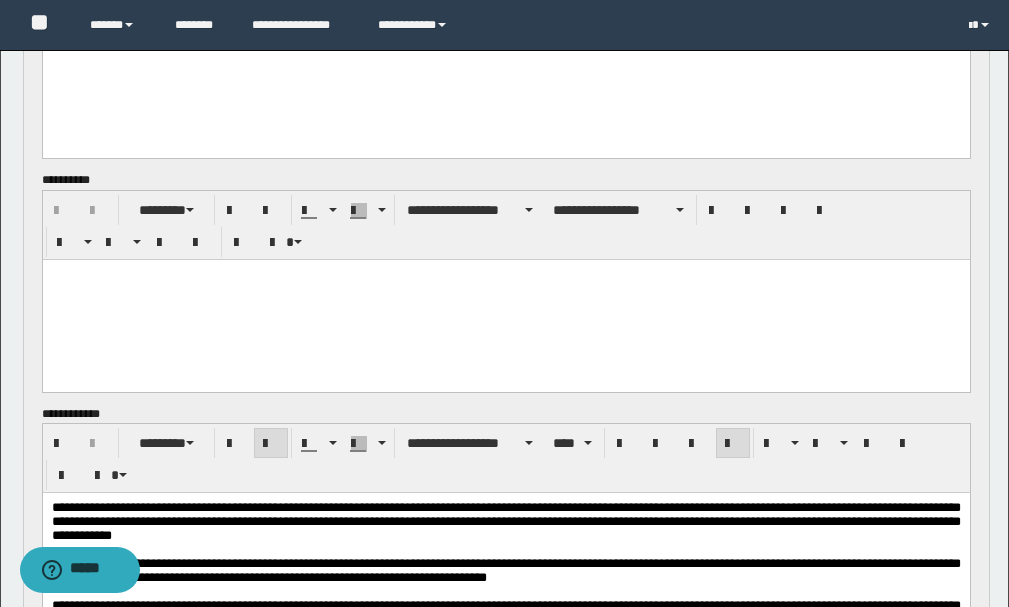 click at bounding box center (505, 299) 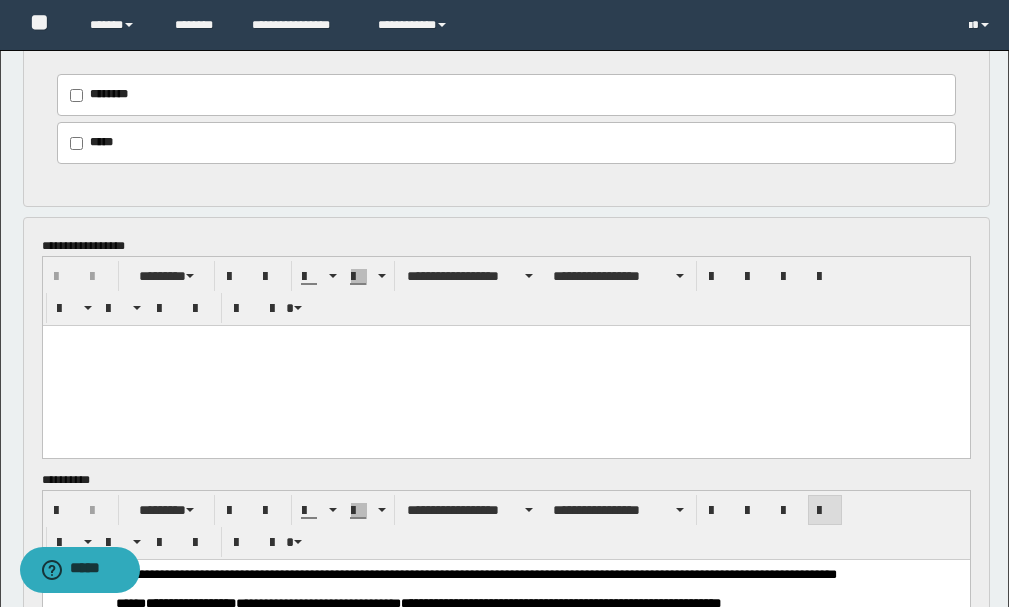 scroll, scrollTop: 1100, scrollLeft: 0, axis: vertical 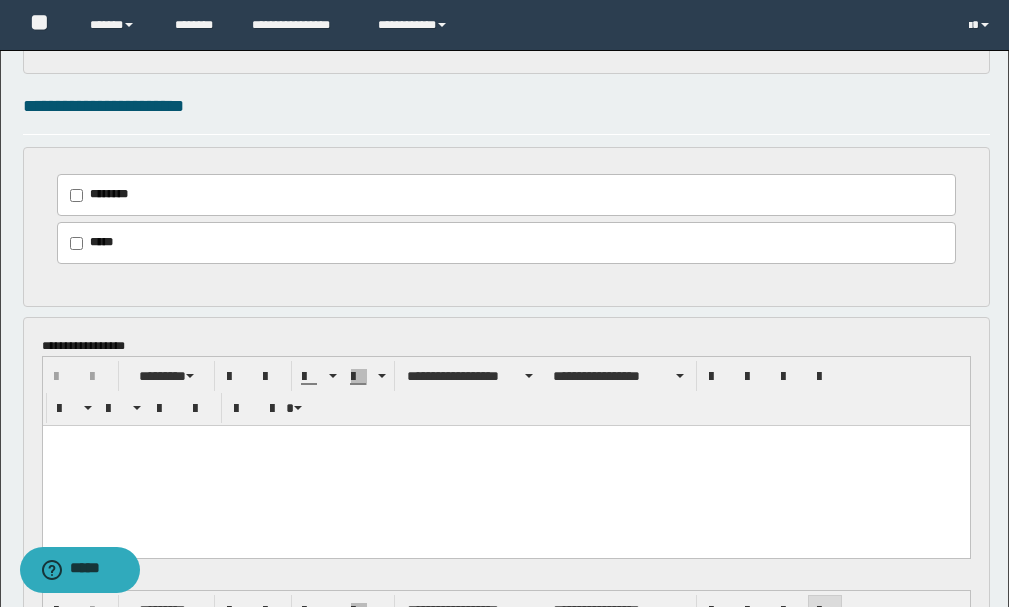click at bounding box center [505, 465] 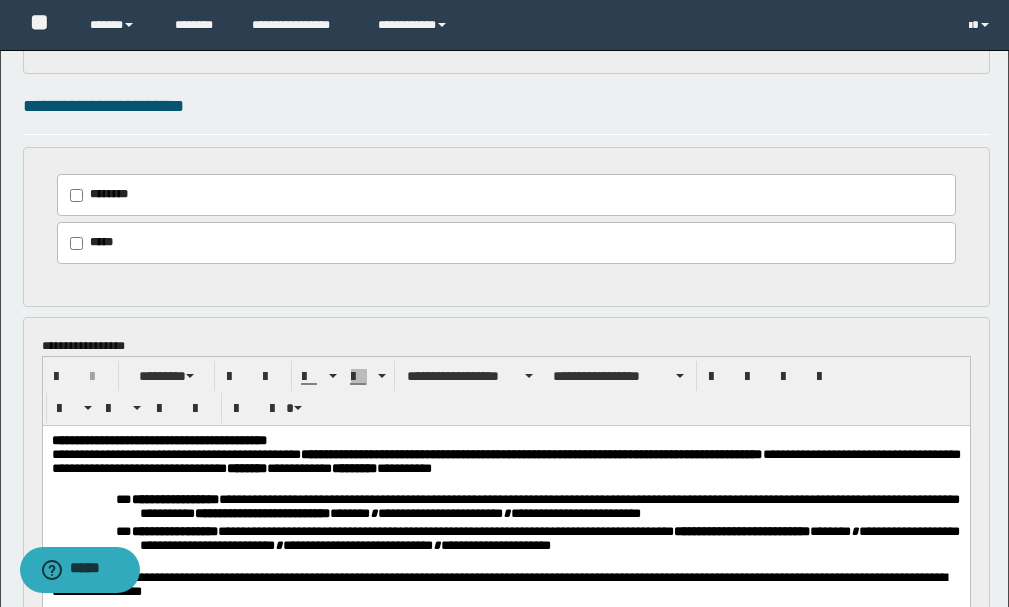 scroll, scrollTop: 1400, scrollLeft: 0, axis: vertical 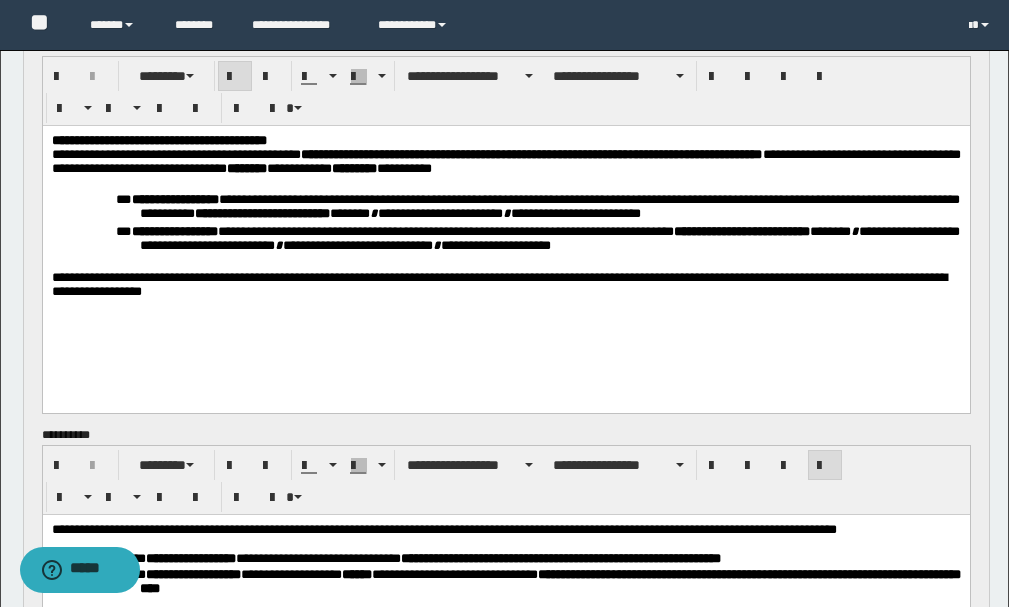 click on "**********" at bounding box center (505, 140) 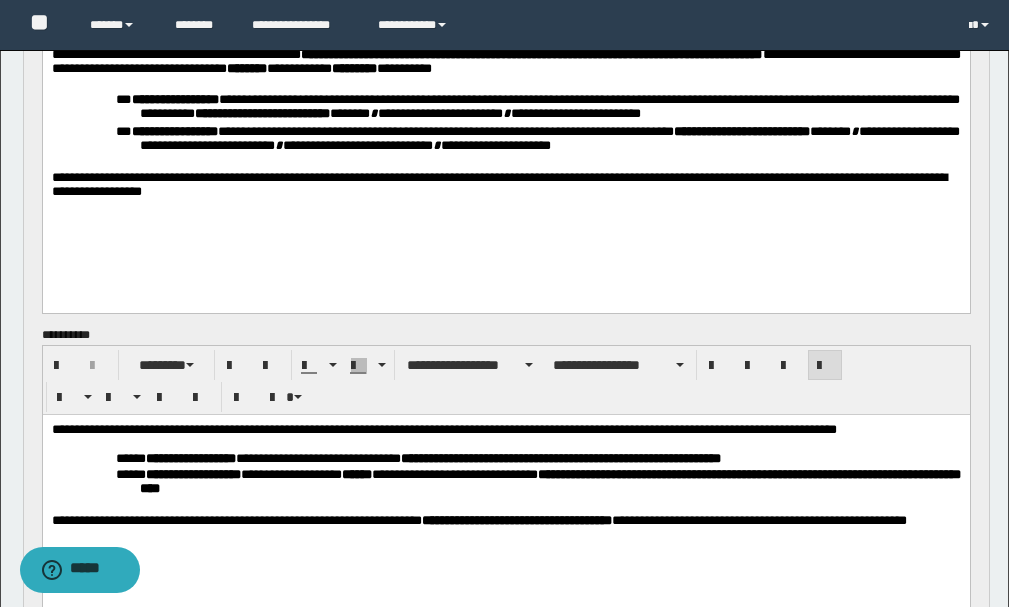 click on "**********" at bounding box center (505, 124) 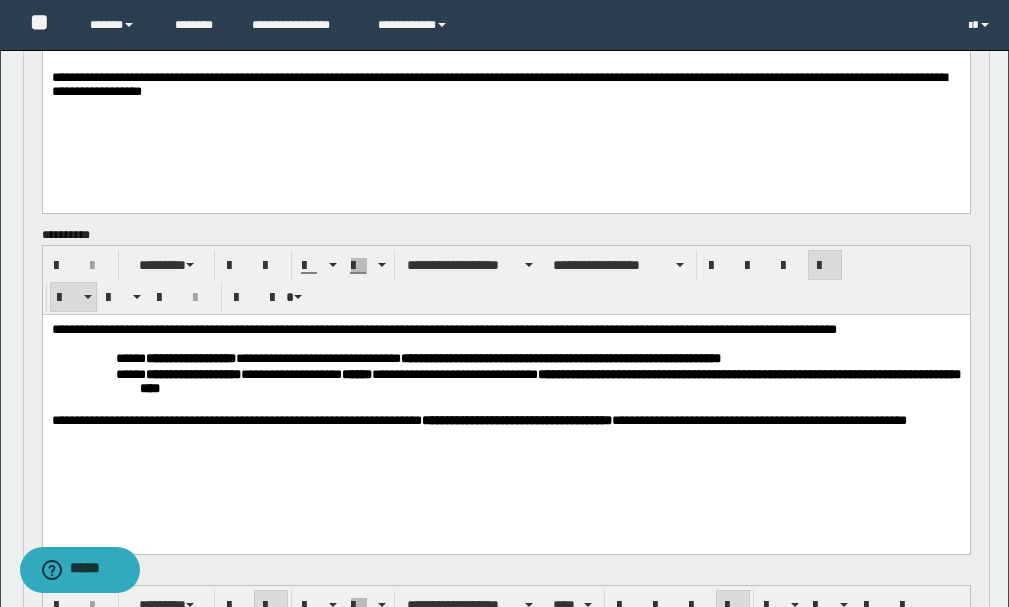 click on "**********" at bounding box center (505, 375) 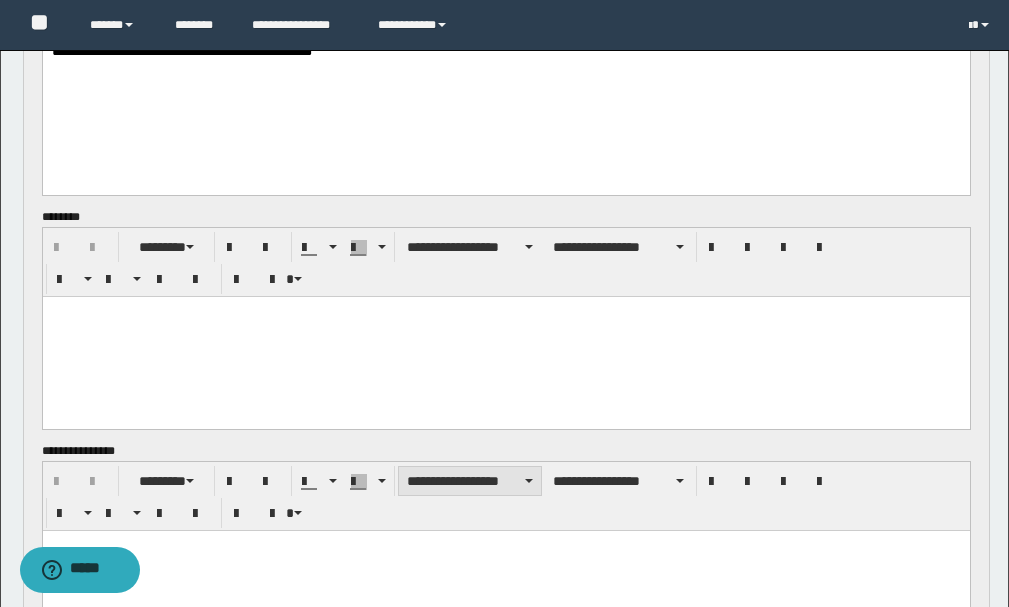 scroll, scrollTop: 2500, scrollLeft: 0, axis: vertical 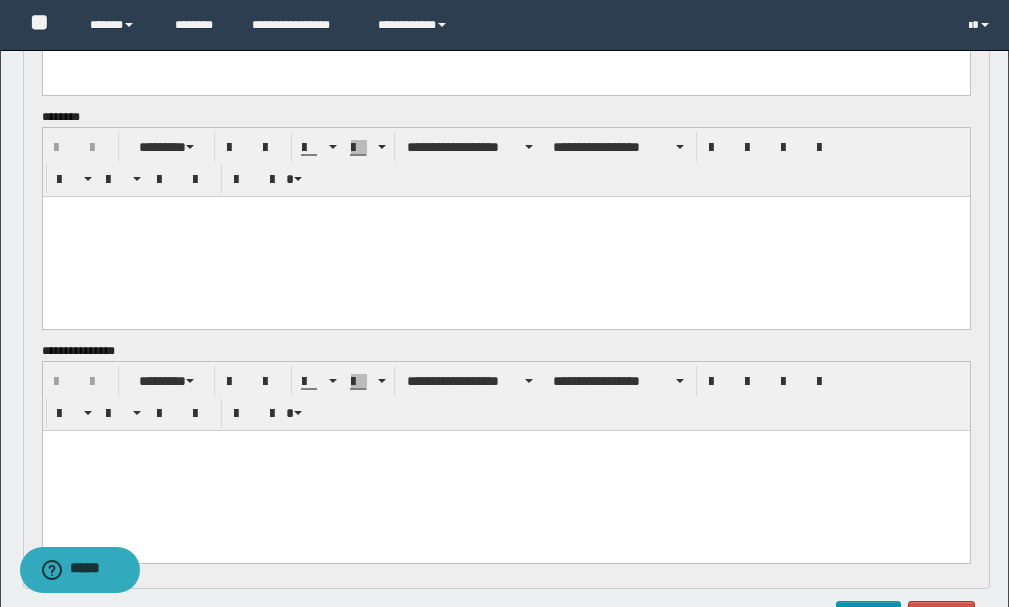 click at bounding box center [505, 237] 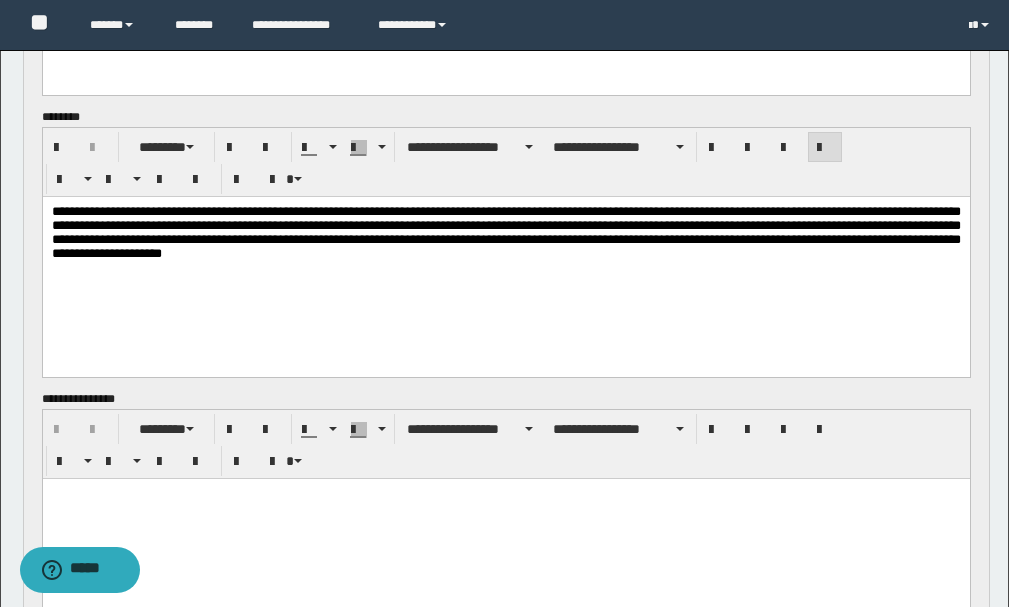 click on "**********" at bounding box center (505, 232) 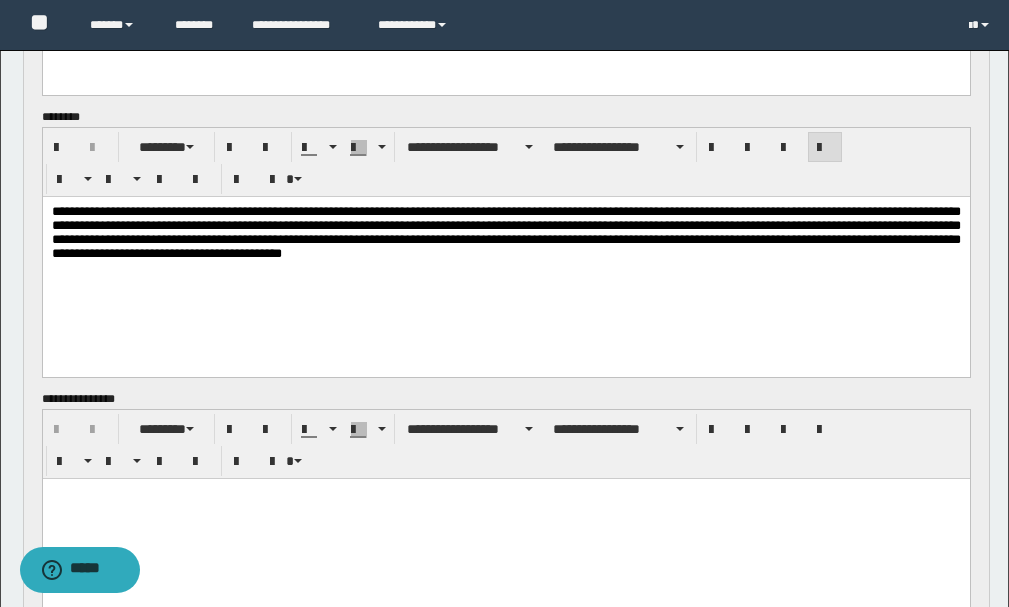 scroll, scrollTop: 2600, scrollLeft: 0, axis: vertical 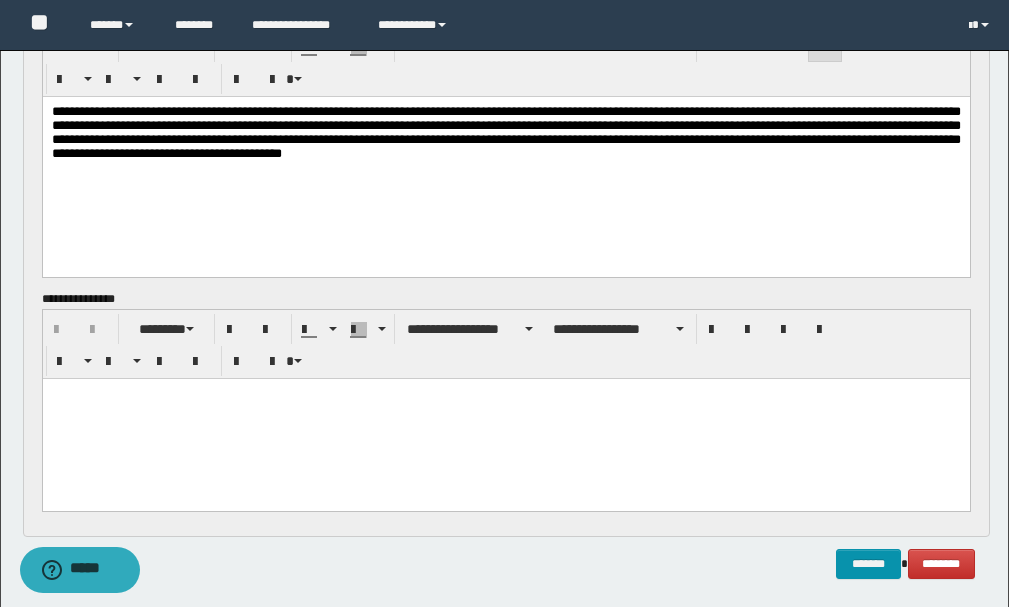 click at bounding box center [505, 419] 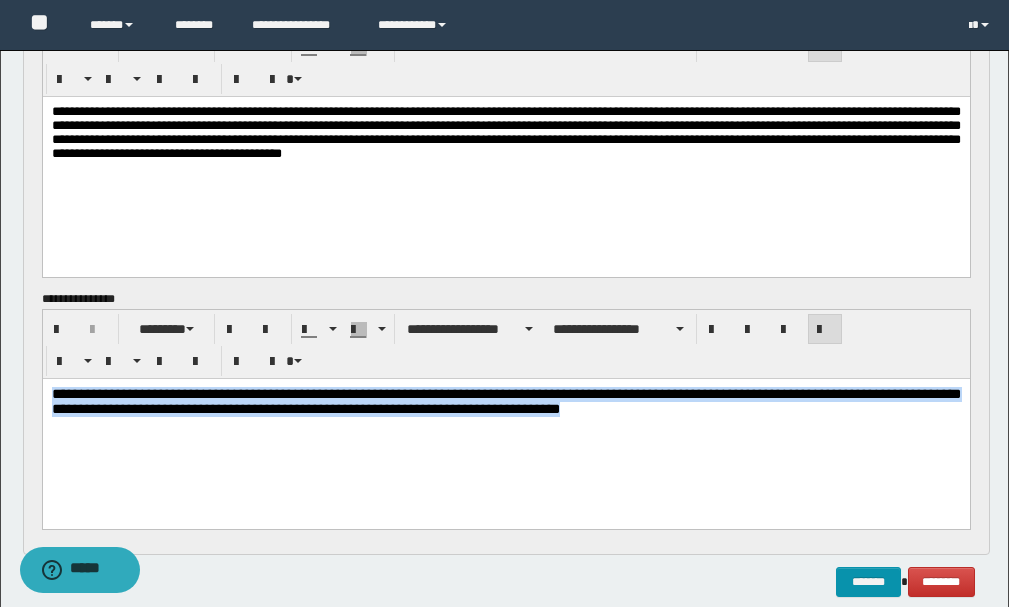 drag, startPoint x: 533, startPoint y: 414, endPoint x: 1, endPoint y: 372, distance: 533.65533 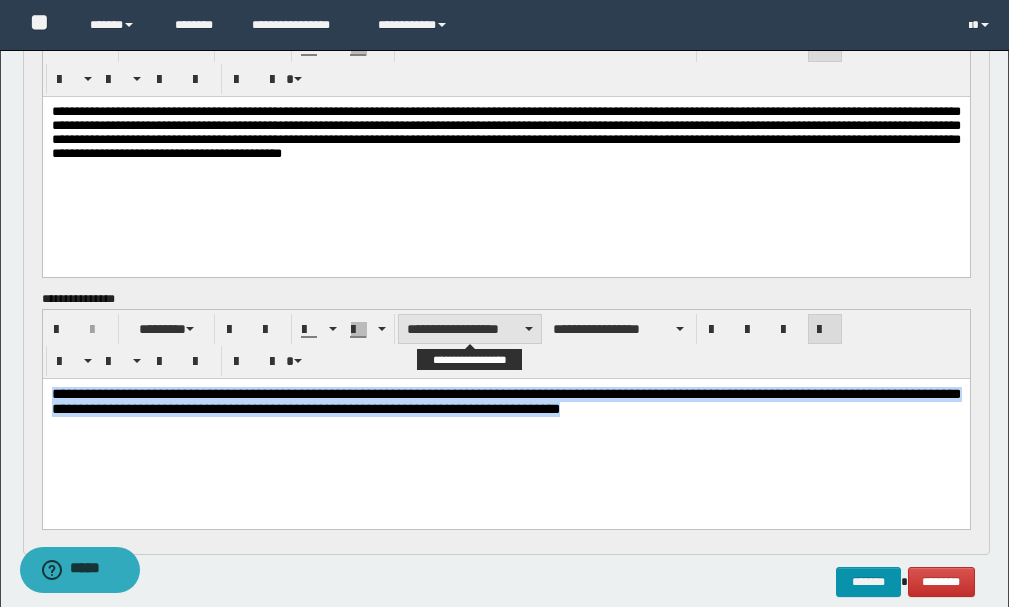 click on "**********" at bounding box center [470, 329] 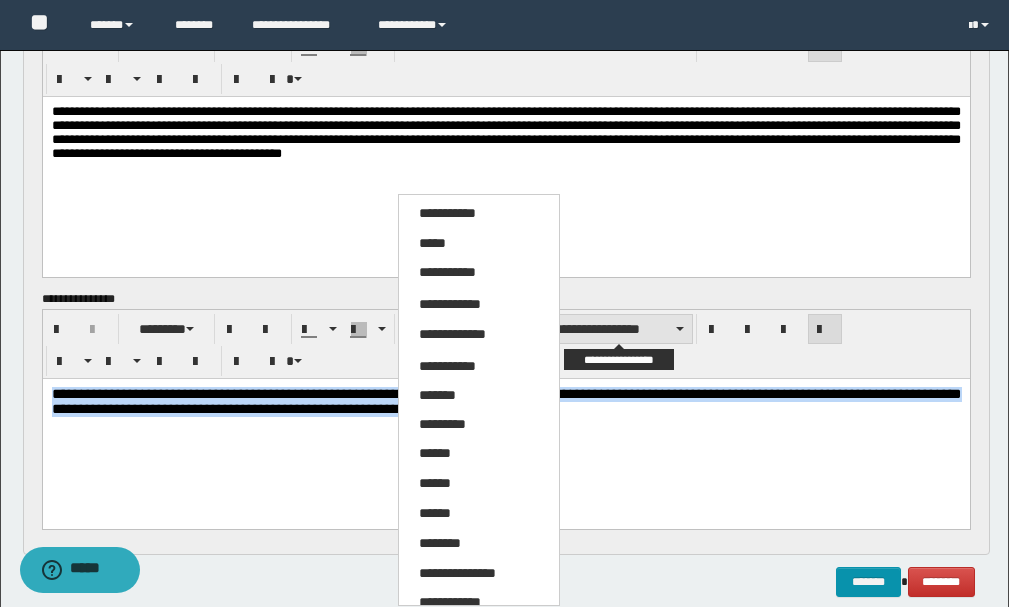 click on "**********" at bounding box center (618, 329) 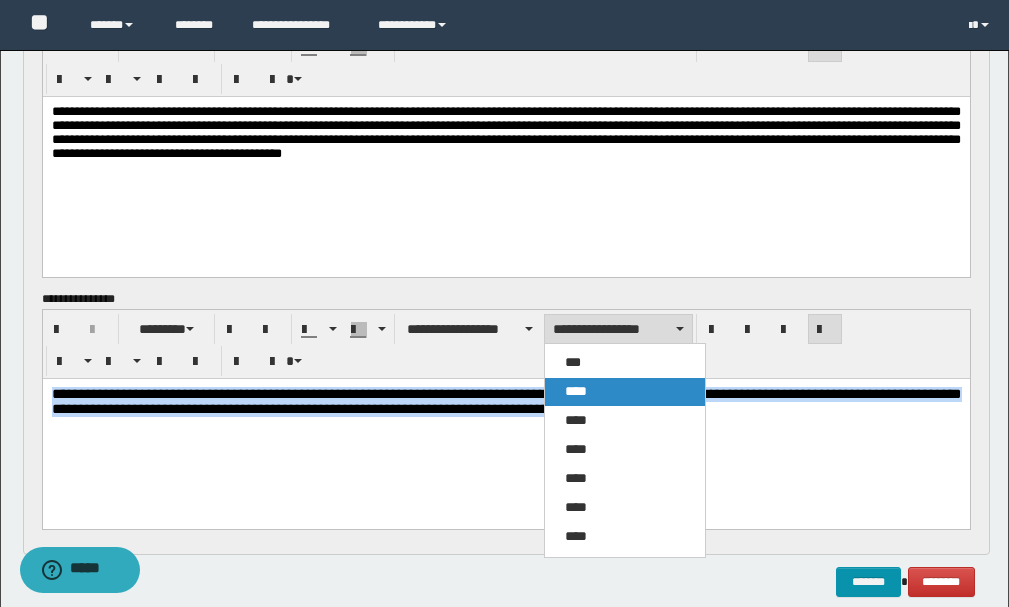 click on "****" at bounding box center [576, 391] 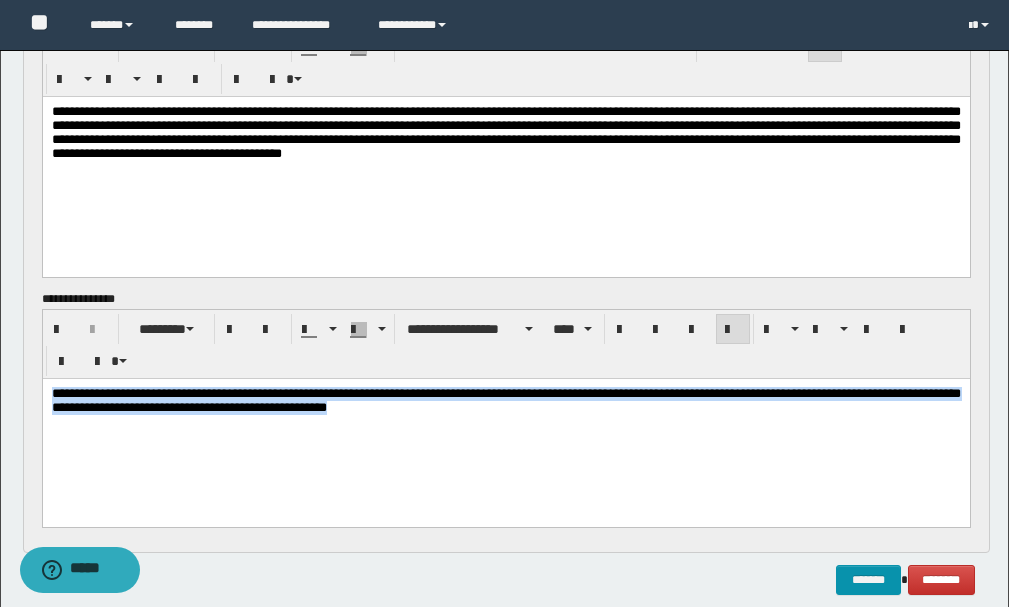click on "**********" at bounding box center [505, 426] 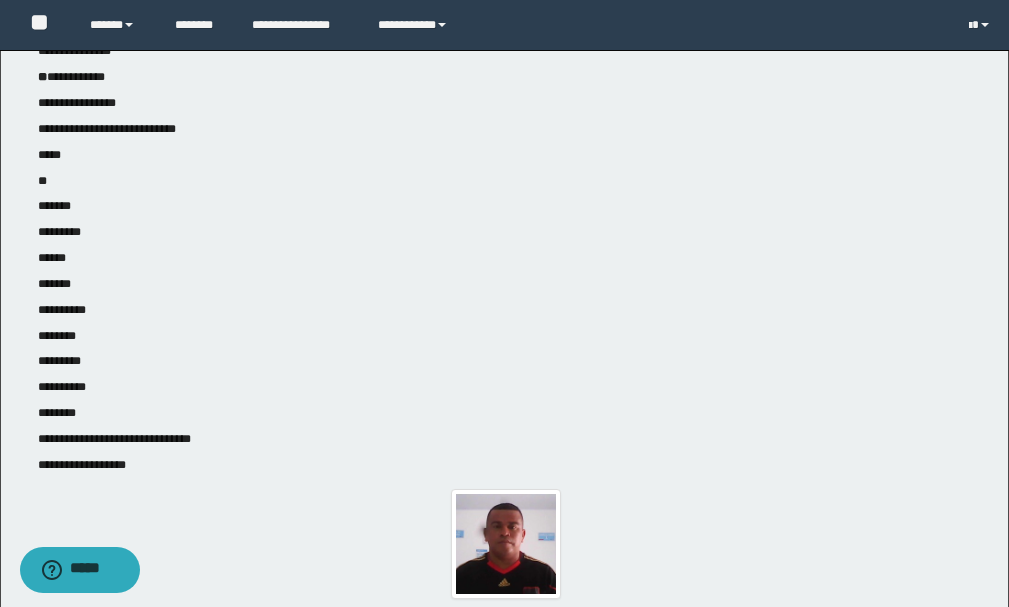 scroll, scrollTop: 0, scrollLeft: 0, axis: both 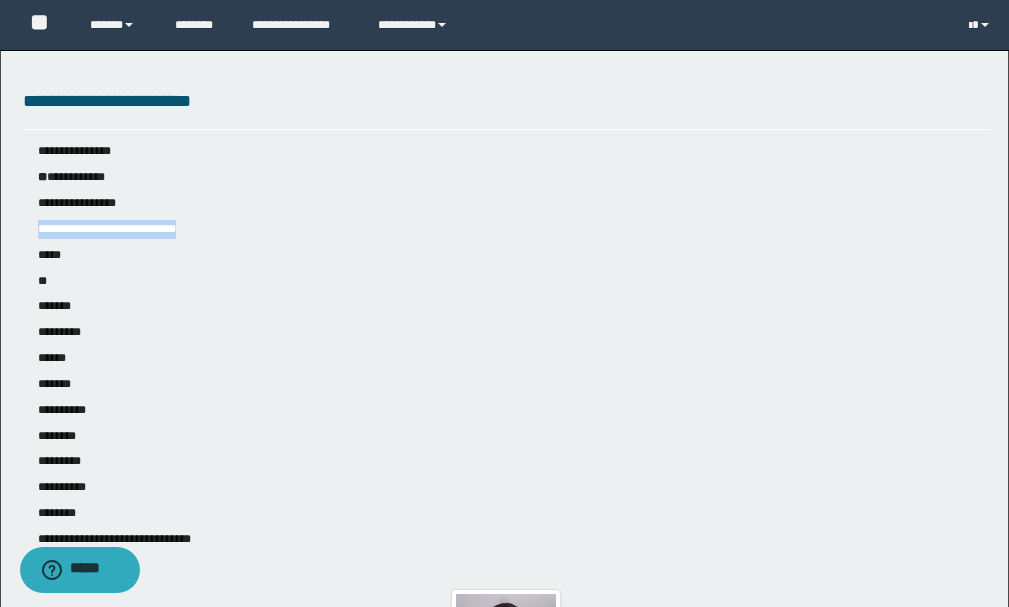drag, startPoint x: 192, startPoint y: 236, endPoint x: 39, endPoint y: 232, distance: 153.05228 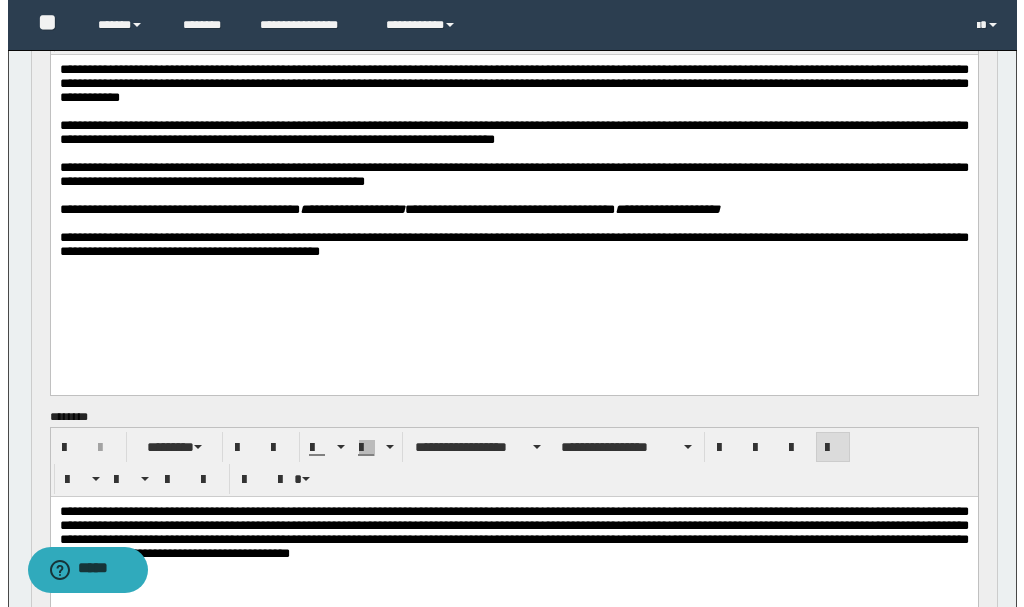 scroll, scrollTop: 2697, scrollLeft: 0, axis: vertical 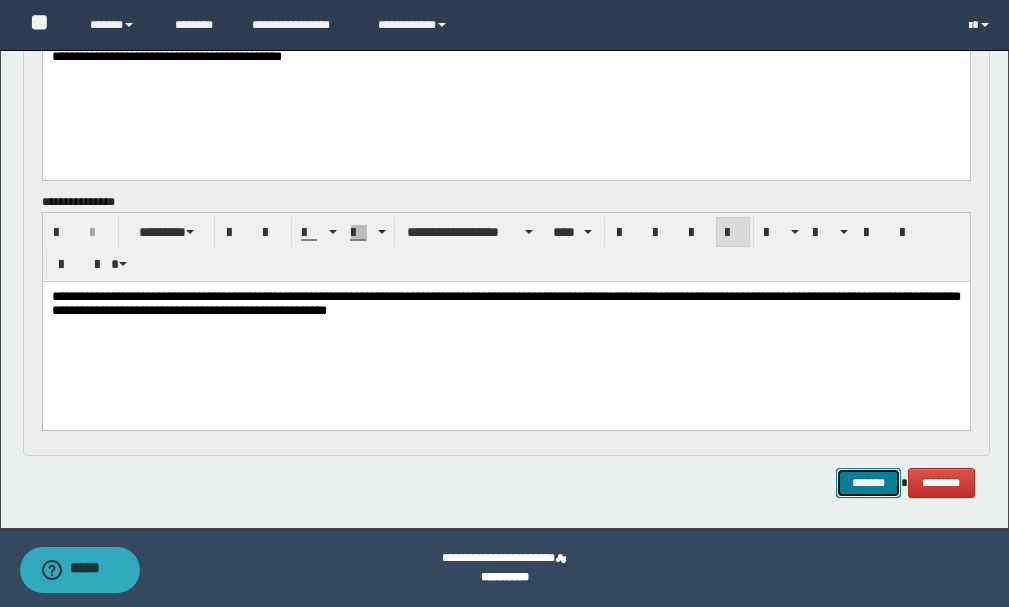 click on "*******" at bounding box center [868, 483] 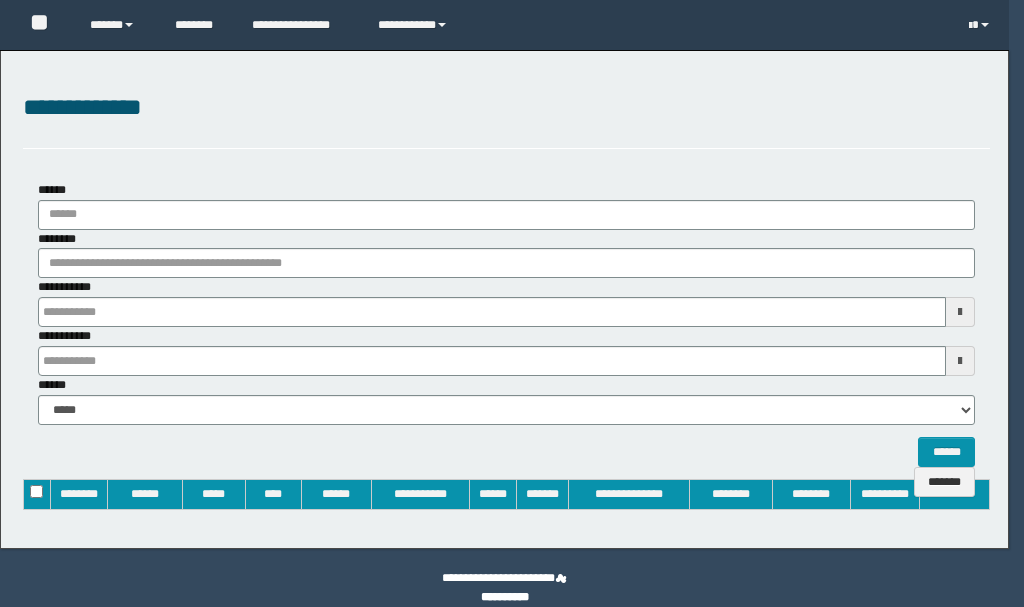 type on "**********" 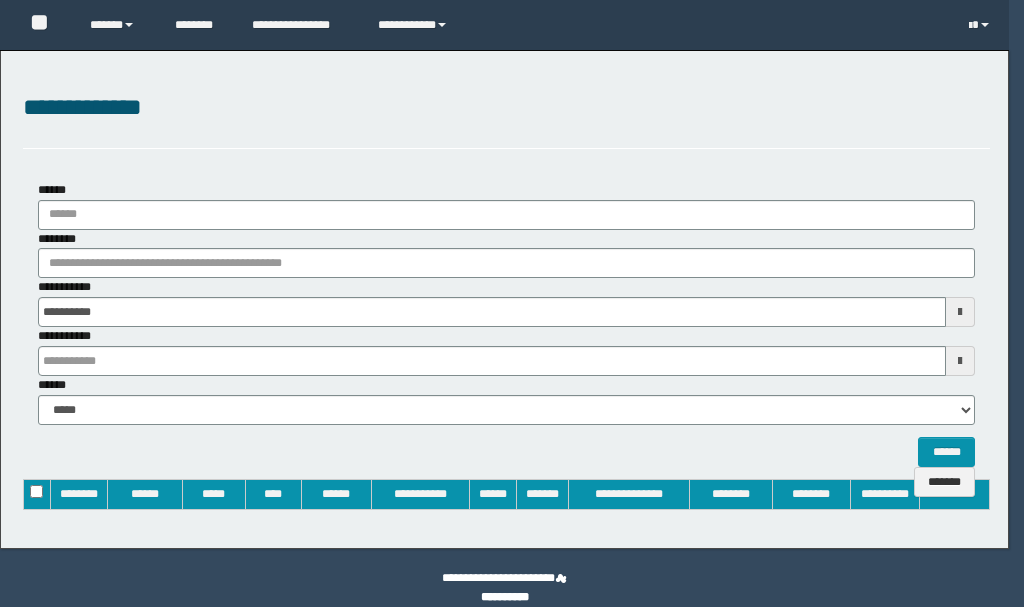 type on "**********" 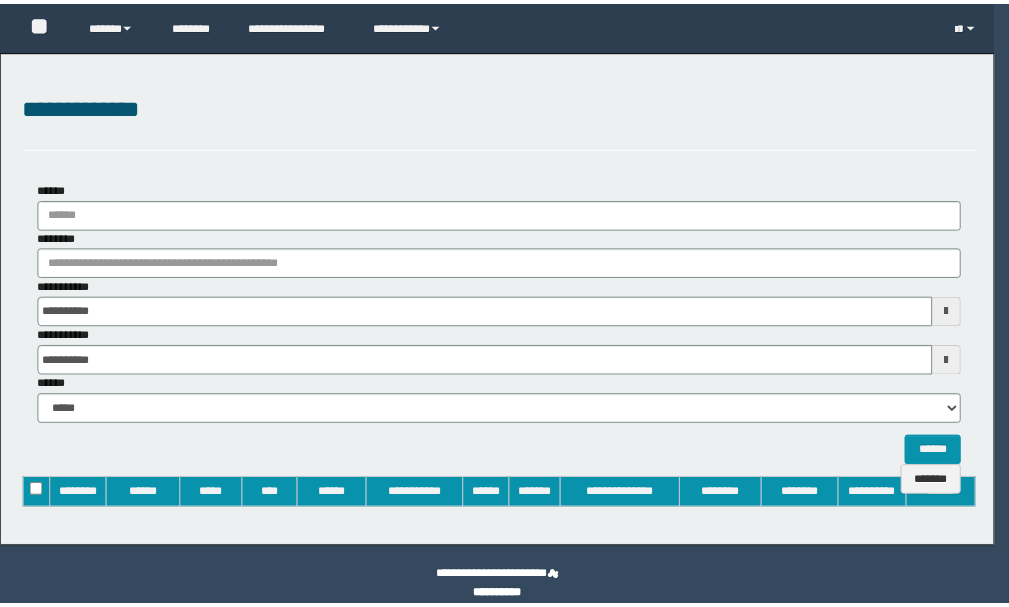 scroll, scrollTop: 0, scrollLeft: 0, axis: both 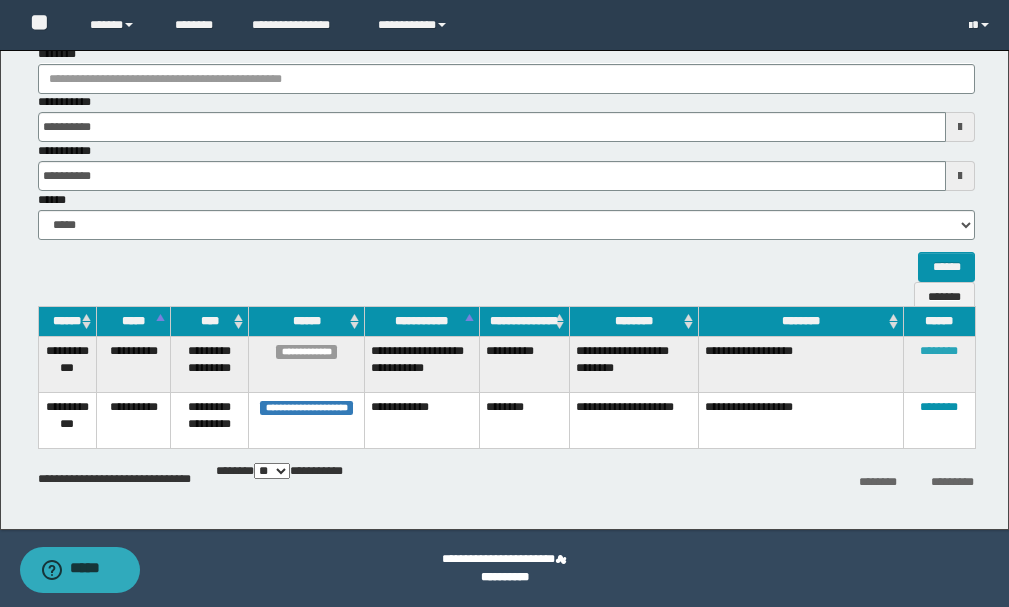 click on "********" at bounding box center (939, 351) 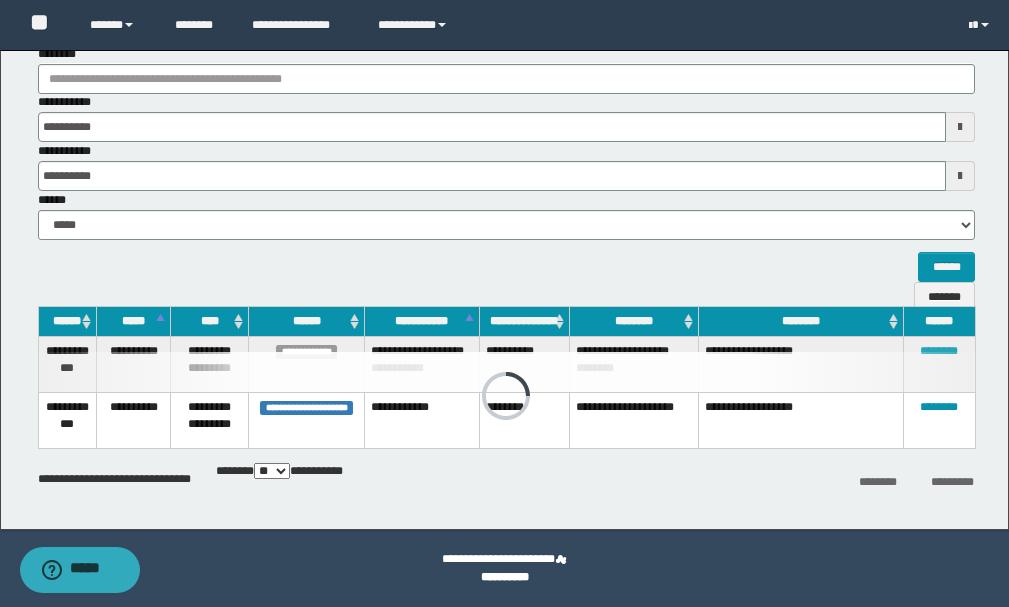 scroll, scrollTop: 121, scrollLeft: 0, axis: vertical 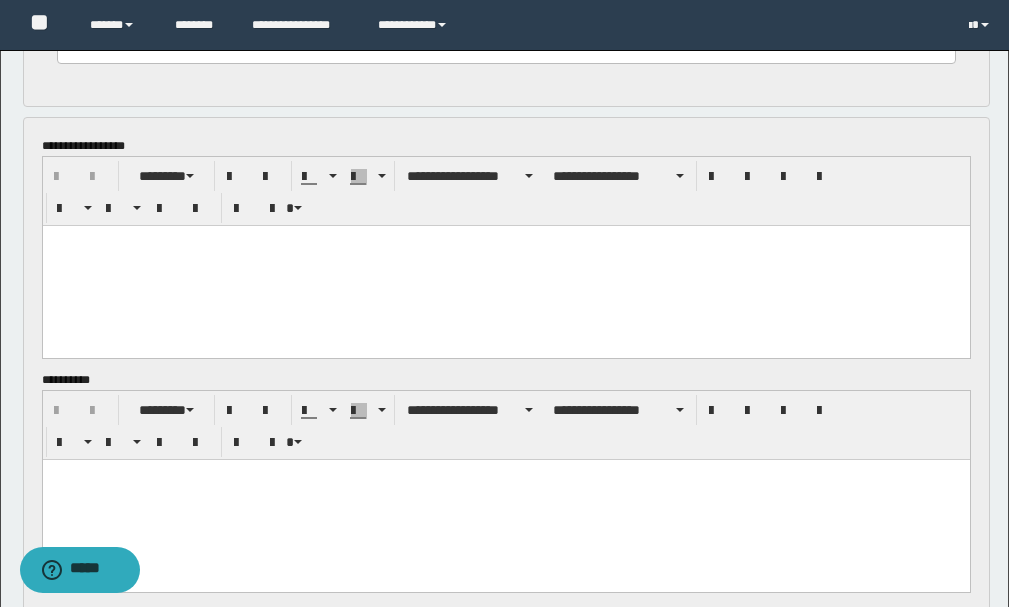 click at bounding box center (505, 265) 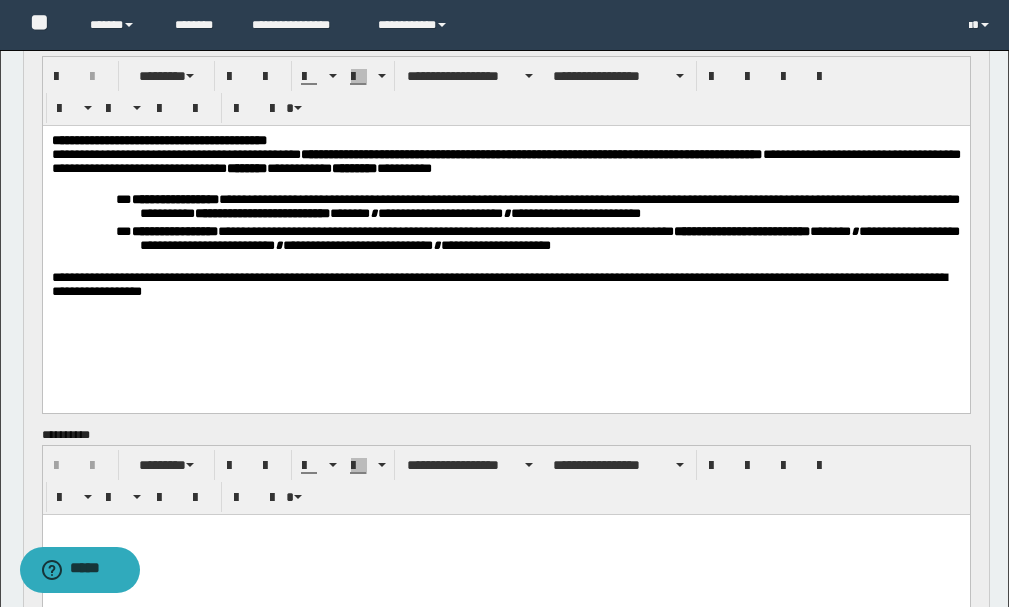 scroll, scrollTop: 1300, scrollLeft: 0, axis: vertical 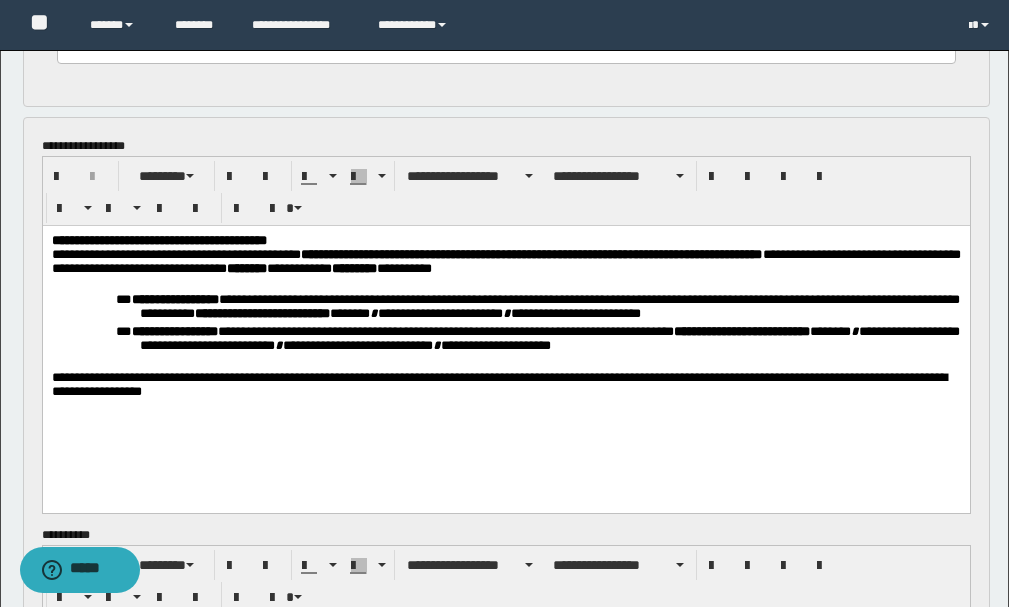 click on "**********" at bounding box center (505, 324) 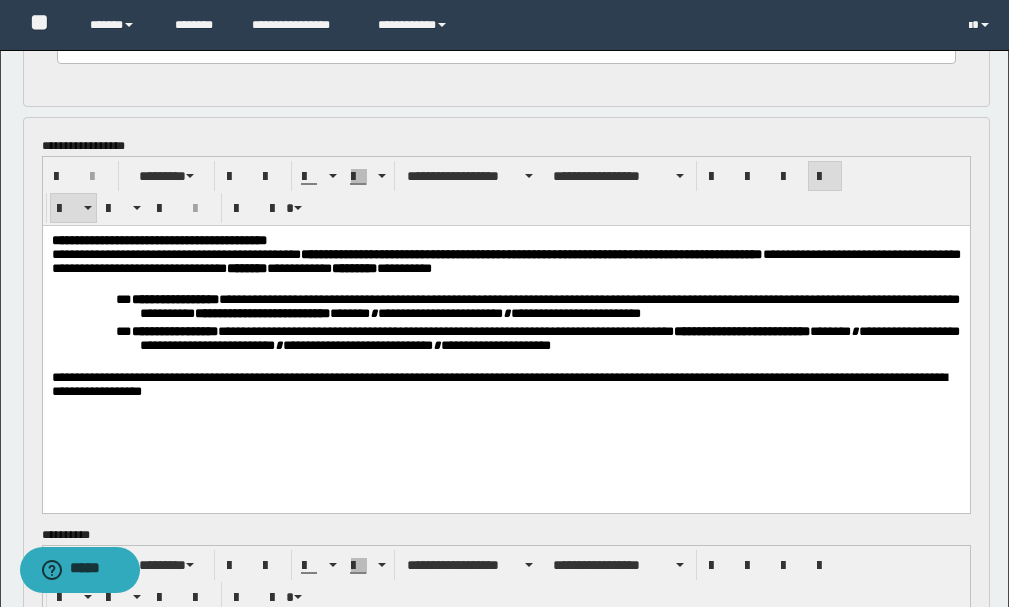click on "**********" at bounding box center [505, 324] 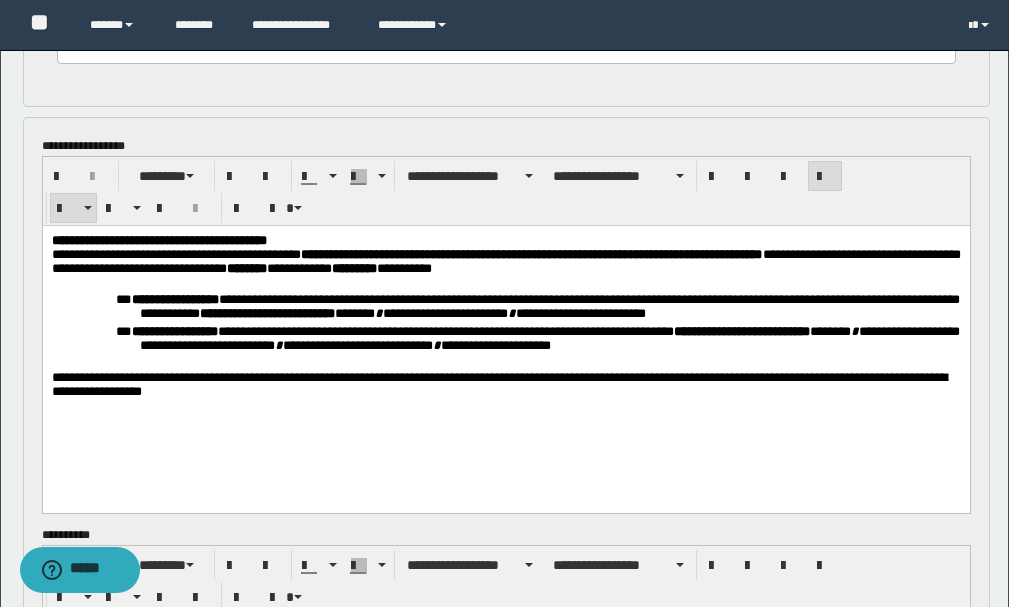 click on "**********" at bounding box center (505, 324) 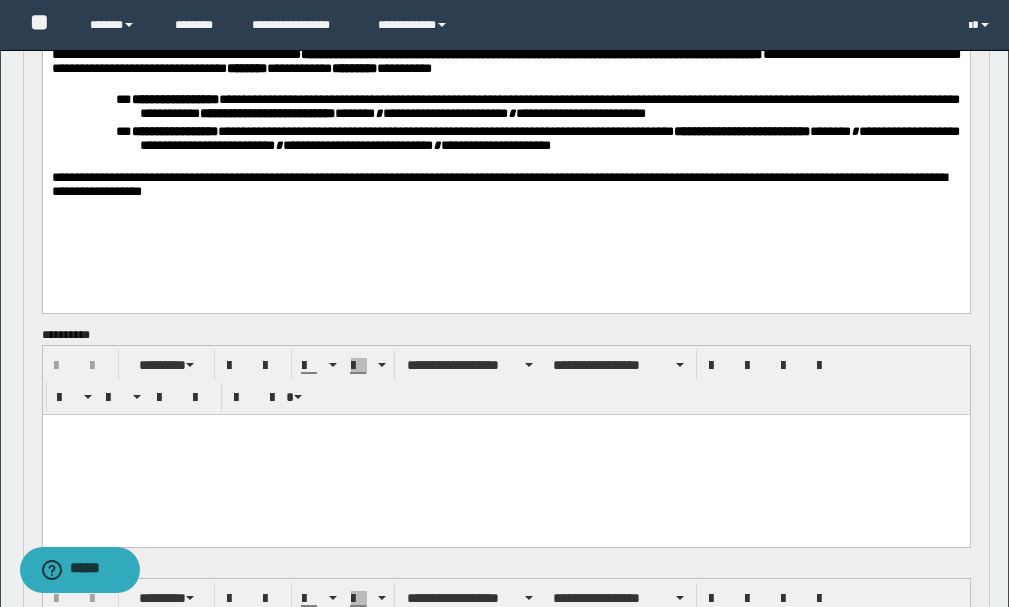 scroll, scrollTop: 1600, scrollLeft: 0, axis: vertical 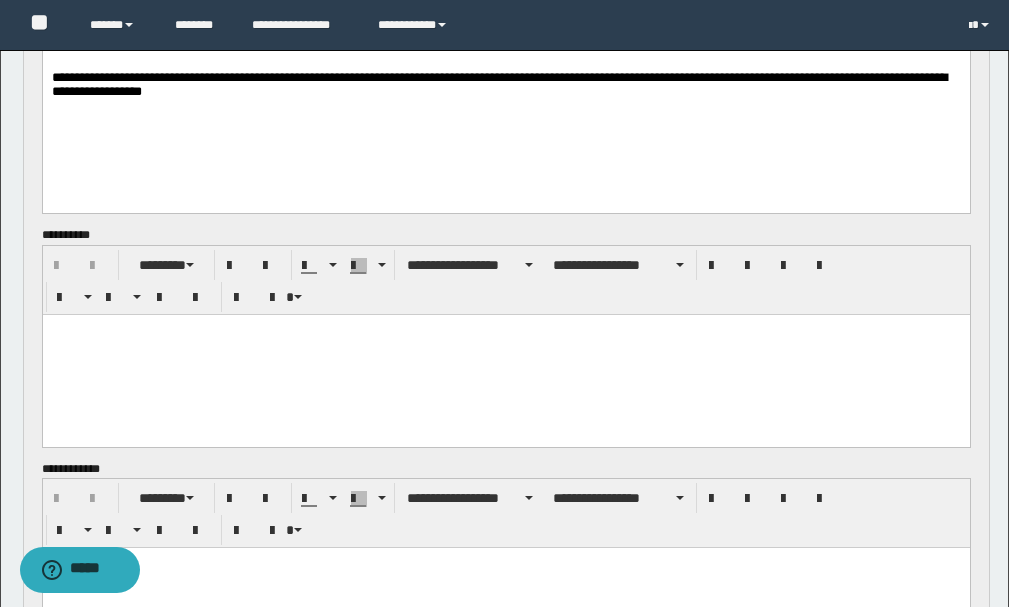 click at bounding box center (505, 354) 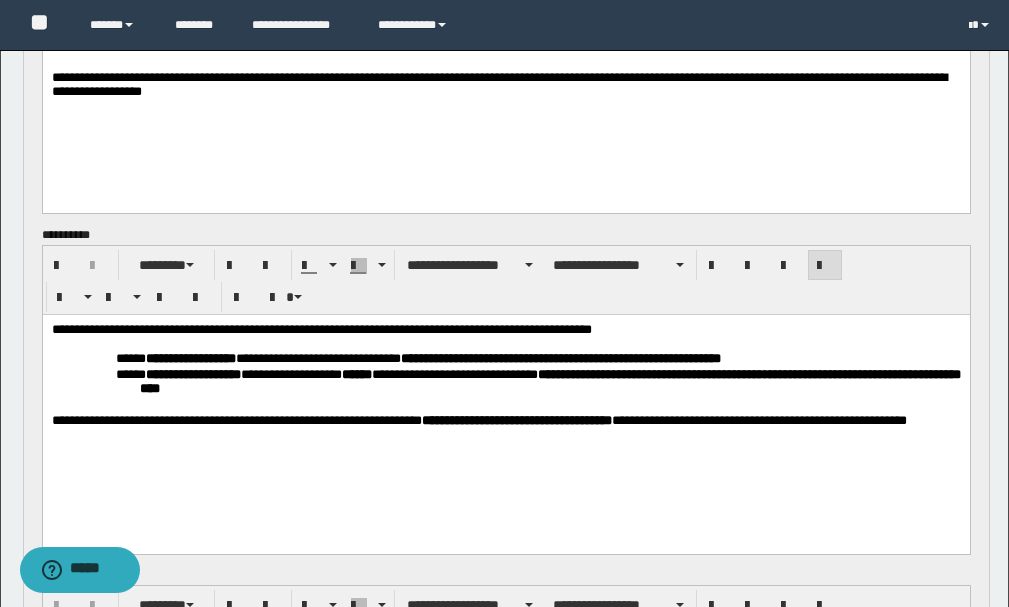 click on "**********" at bounding box center [505, 375] 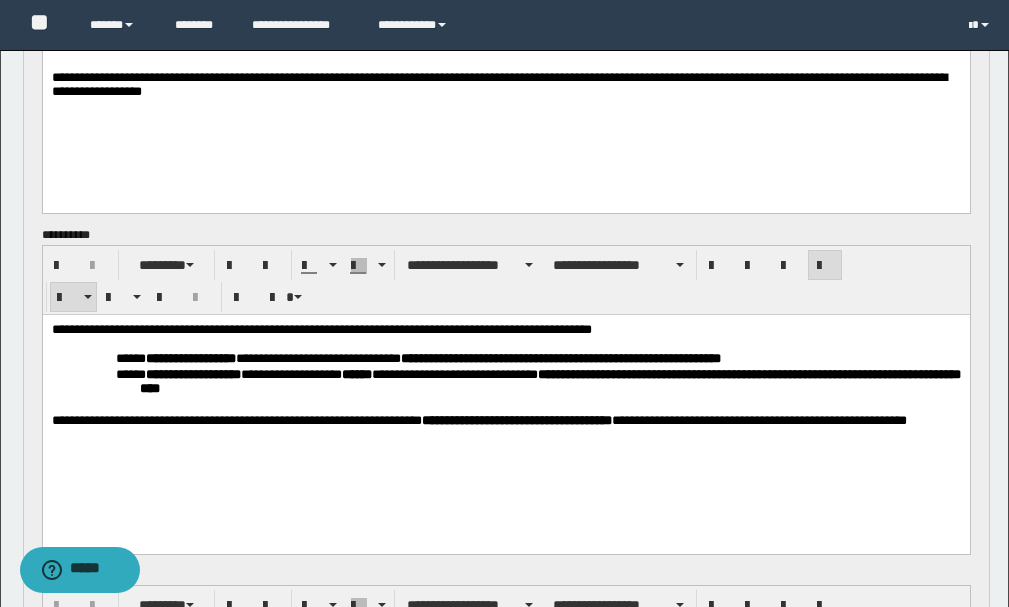 click on "**********" at bounding box center [505, 375] 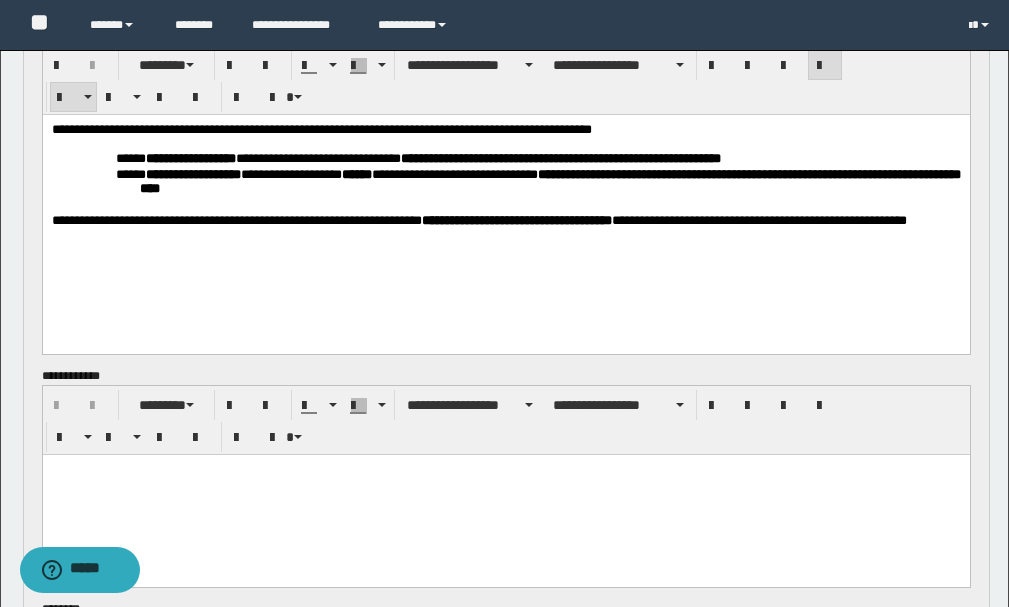 scroll, scrollTop: 1900, scrollLeft: 0, axis: vertical 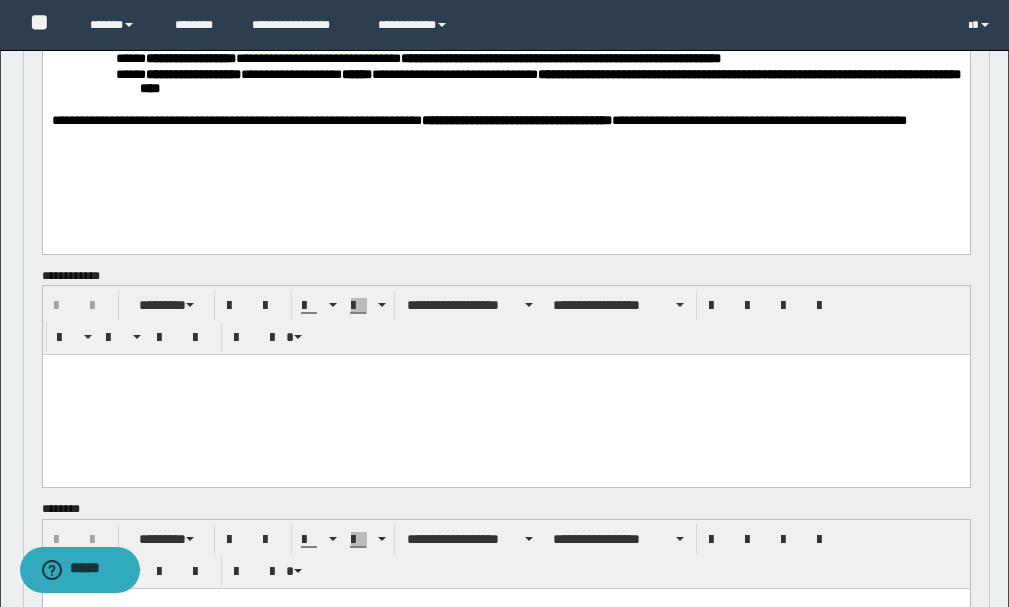 click at bounding box center (505, 395) 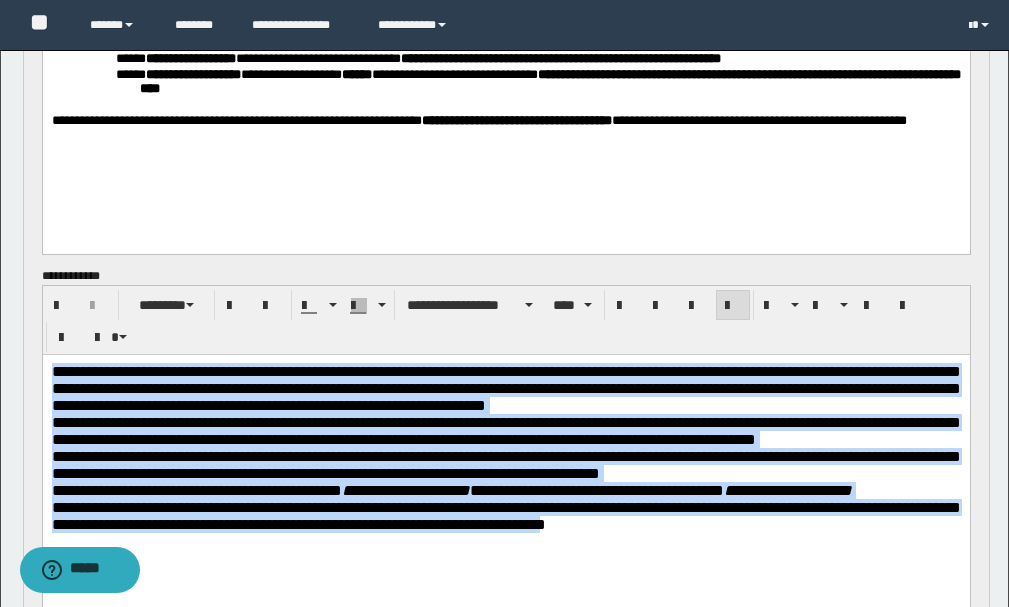 drag, startPoint x: 634, startPoint y: 533, endPoint x: 40, endPoint y: 351, distance: 621.2568 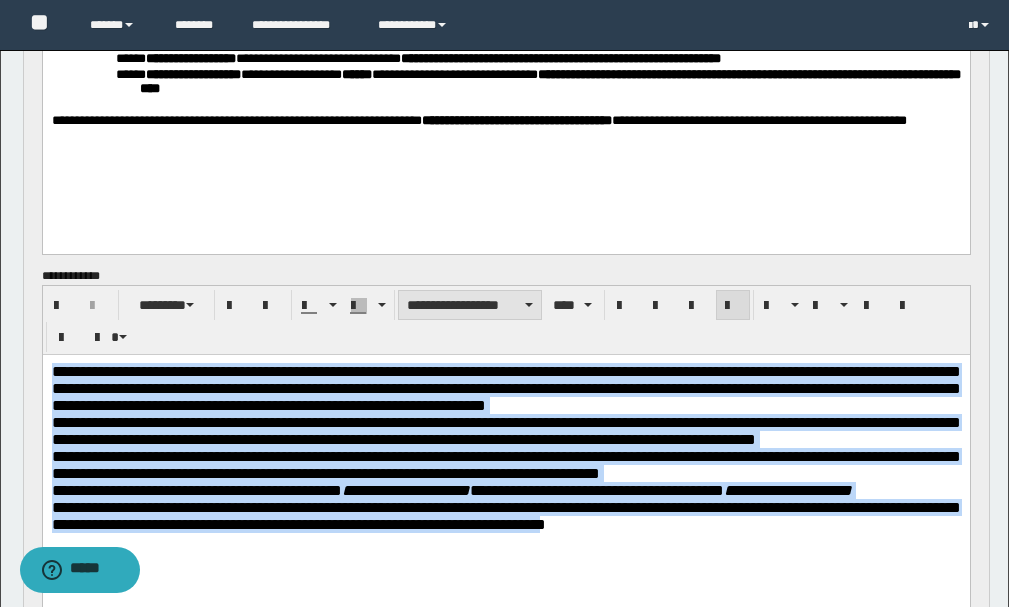 click on "**********" at bounding box center [470, 305] 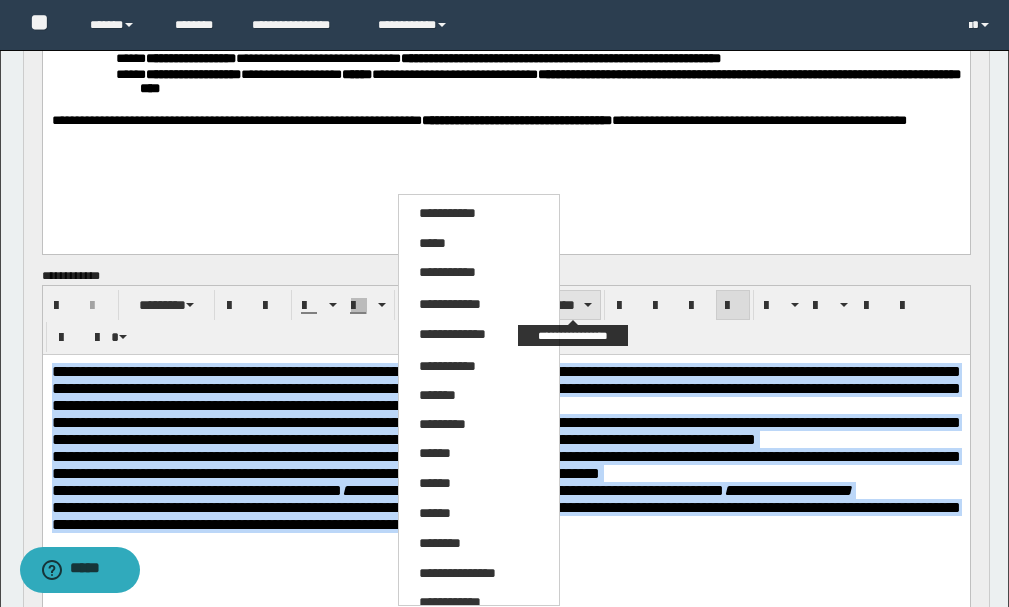 click on "****" at bounding box center [572, 305] 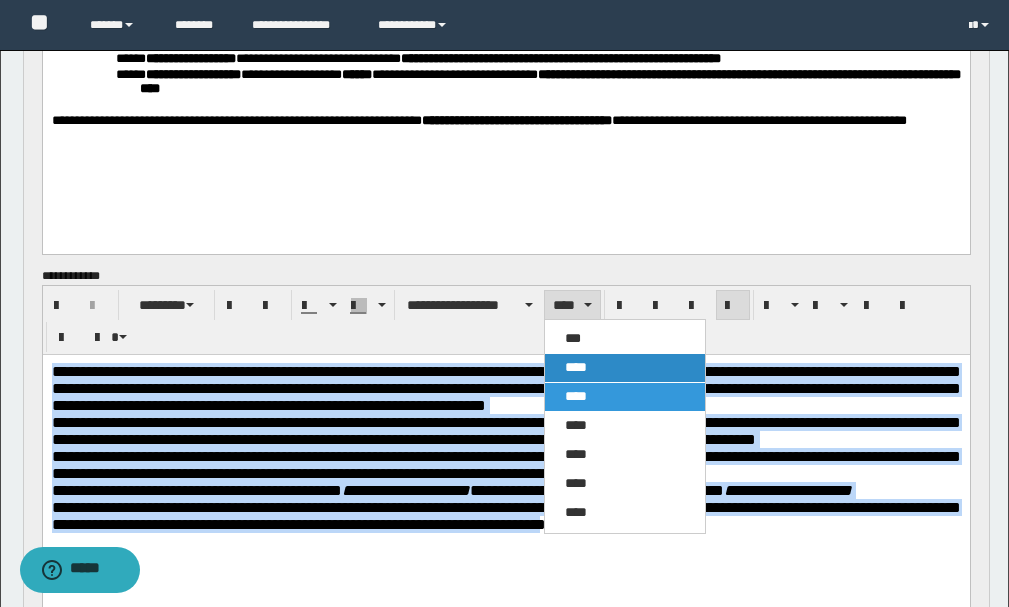 click on "****" at bounding box center (576, 367) 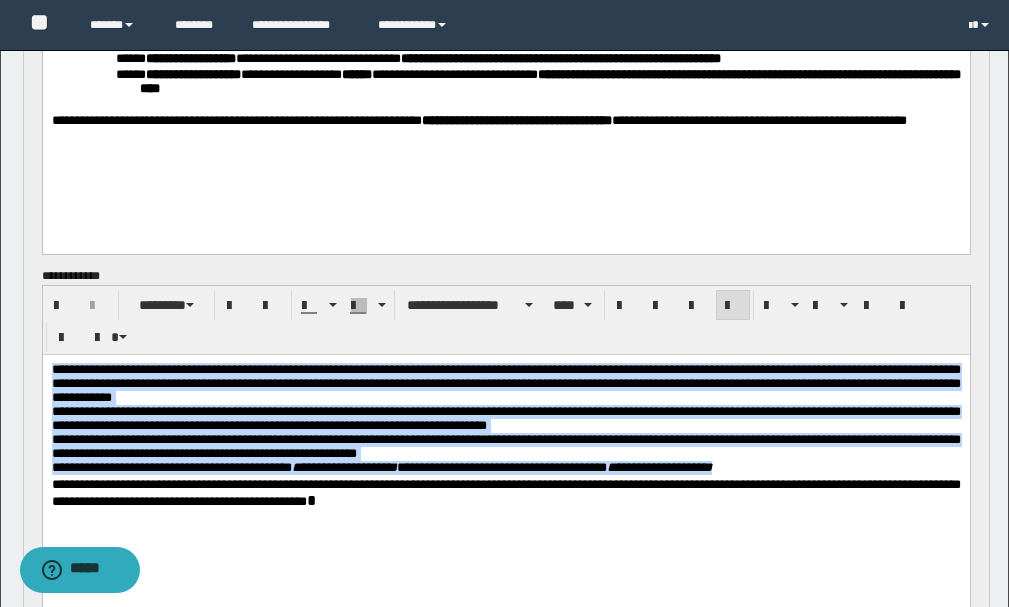 click on "**********" at bounding box center [505, 384] 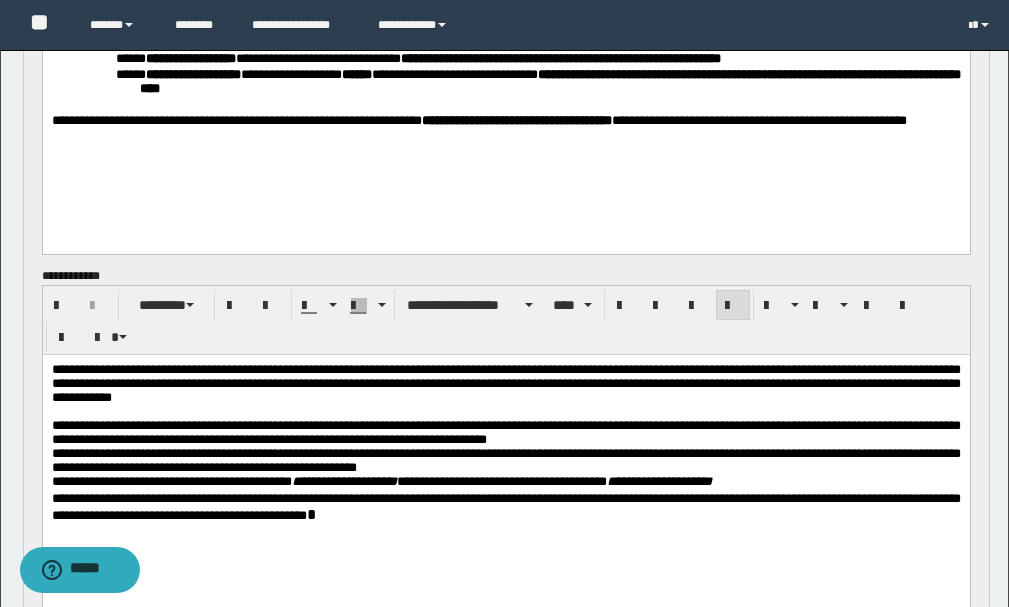 click on "**********" at bounding box center (505, 433) 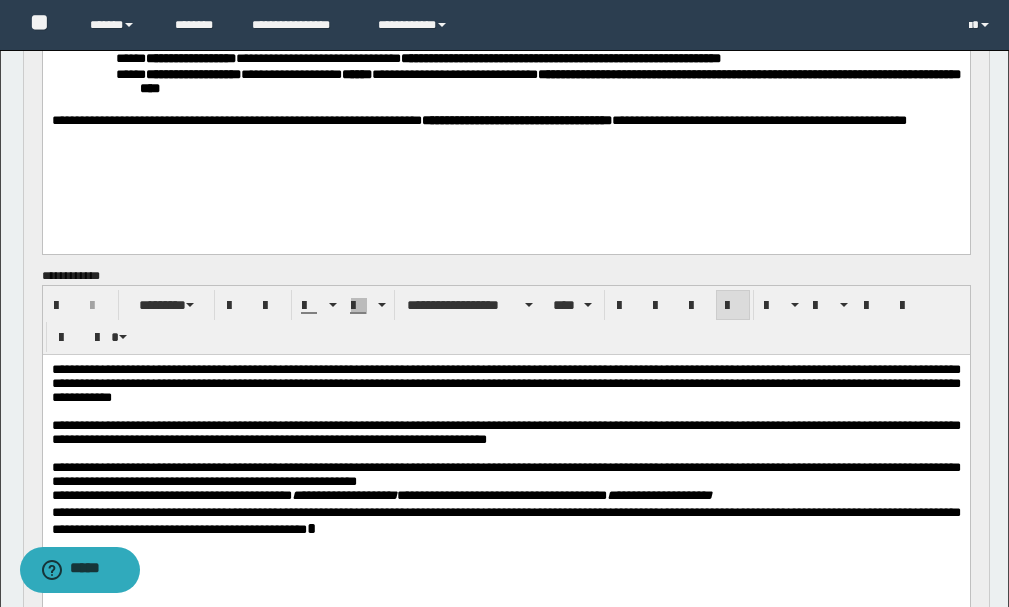 click on "**********" at bounding box center (505, 475) 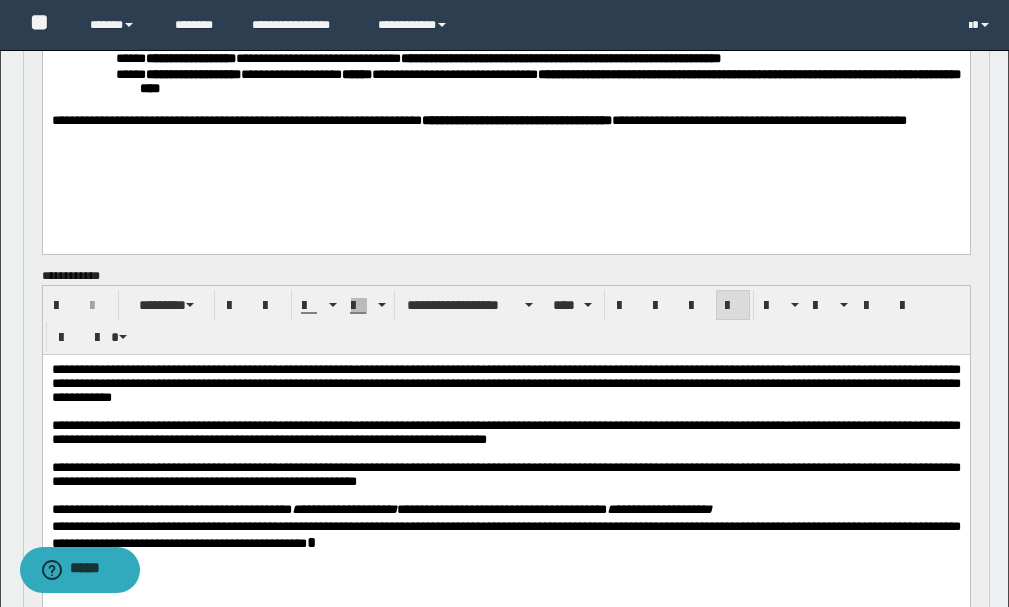 click on "**********" at bounding box center (505, 510) 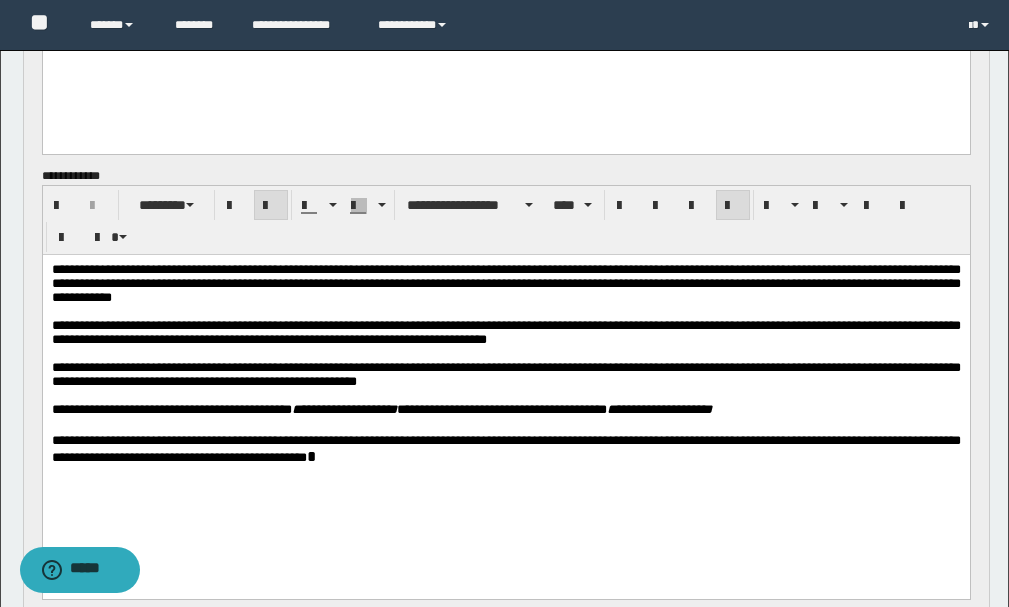 scroll, scrollTop: 1600, scrollLeft: 0, axis: vertical 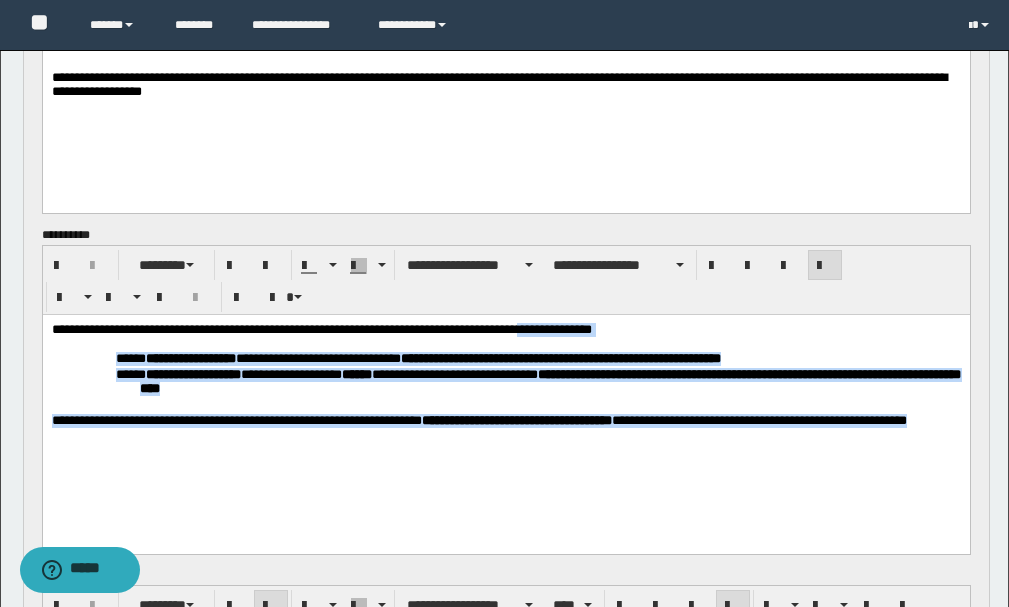 drag, startPoint x: 697, startPoint y: 447, endPoint x: 556, endPoint y: 316, distance: 192.46298 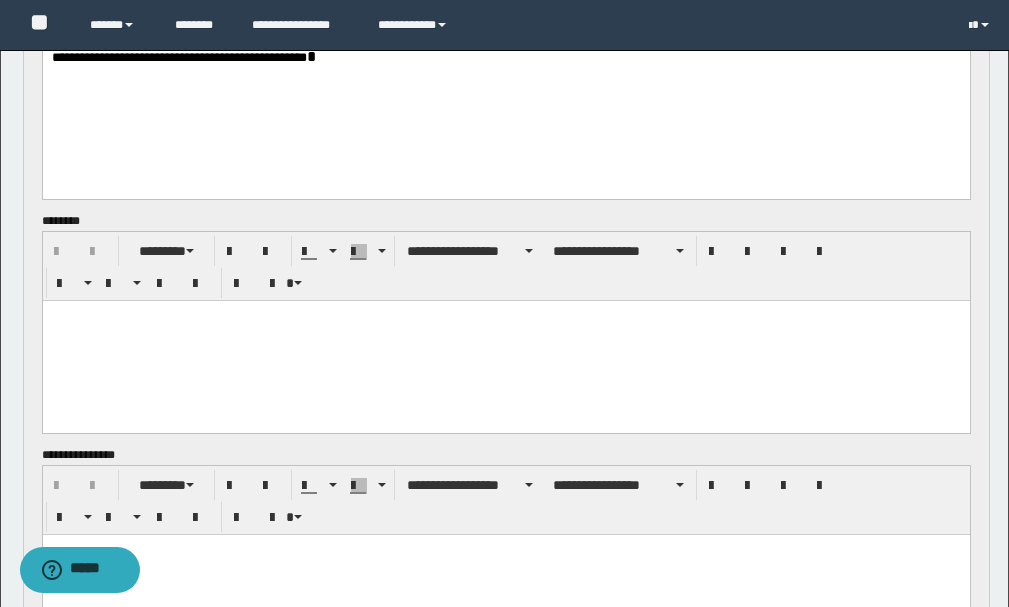 scroll, scrollTop: 2300, scrollLeft: 0, axis: vertical 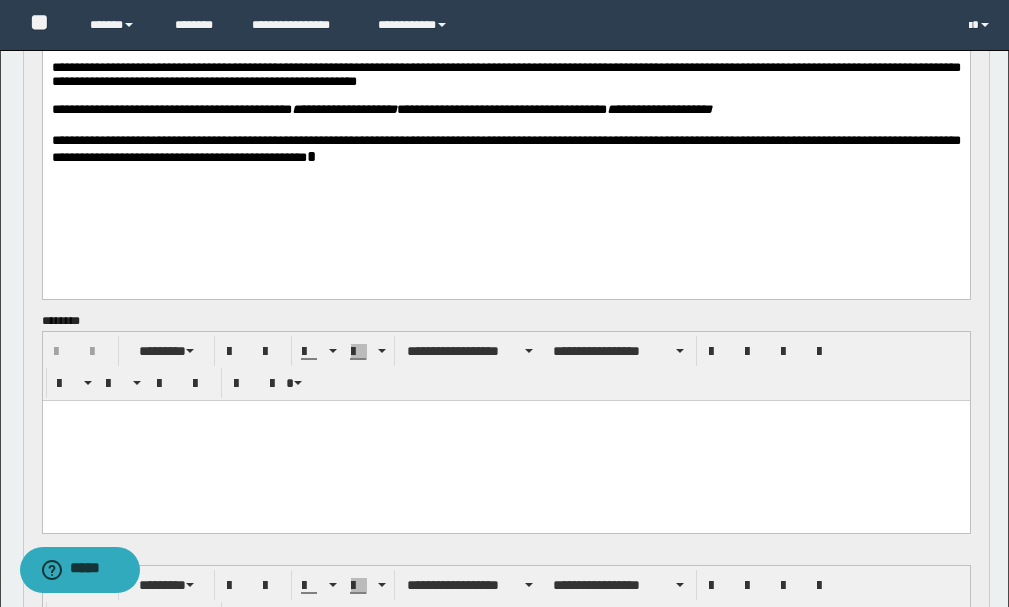 click at bounding box center (505, 416) 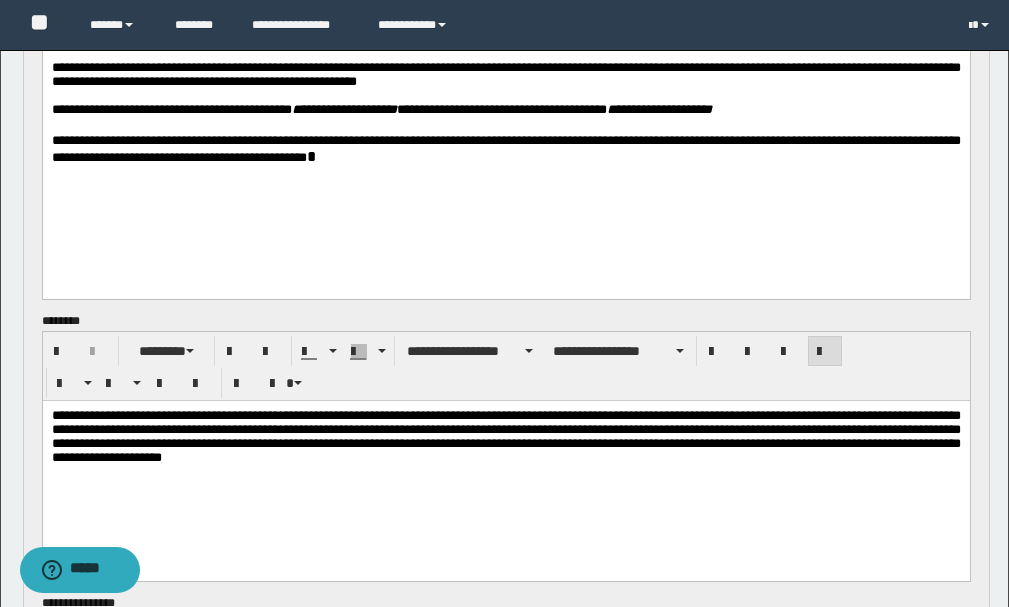 scroll, scrollTop: 2600, scrollLeft: 0, axis: vertical 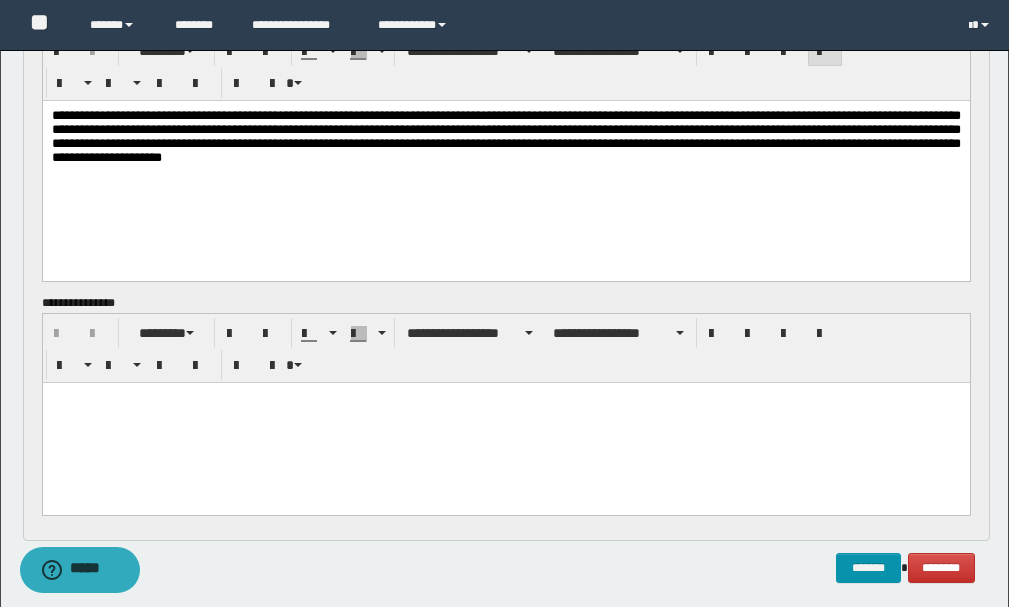 click at bounding box center (505, 423) 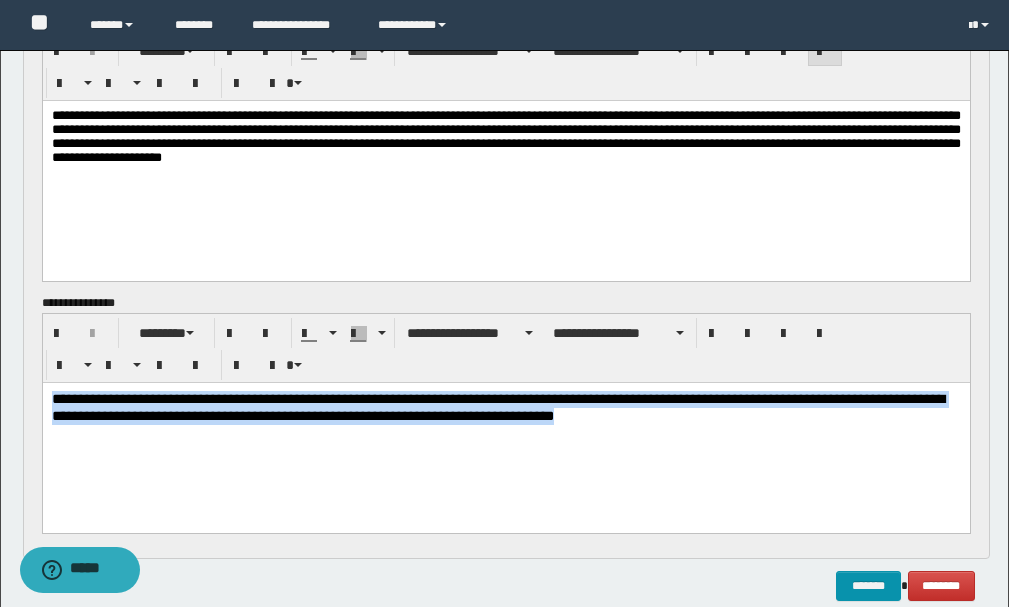 drag, startPoint x: 563, startPoint y: 428, endPoint x: 15, endPoint y: 363, distance: 551.8415 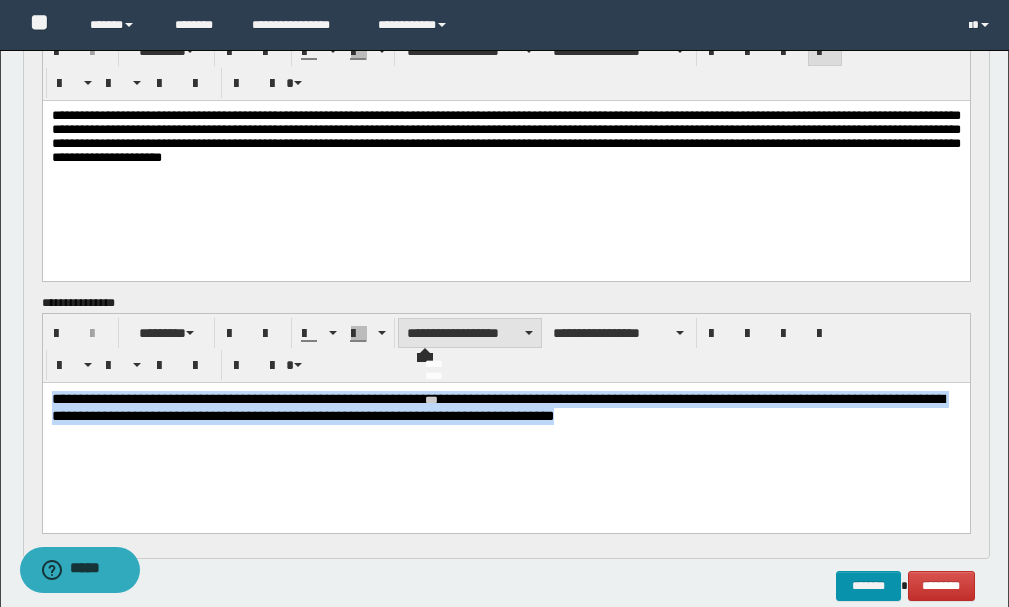 click on "**********" at bounding box center (470, 333) 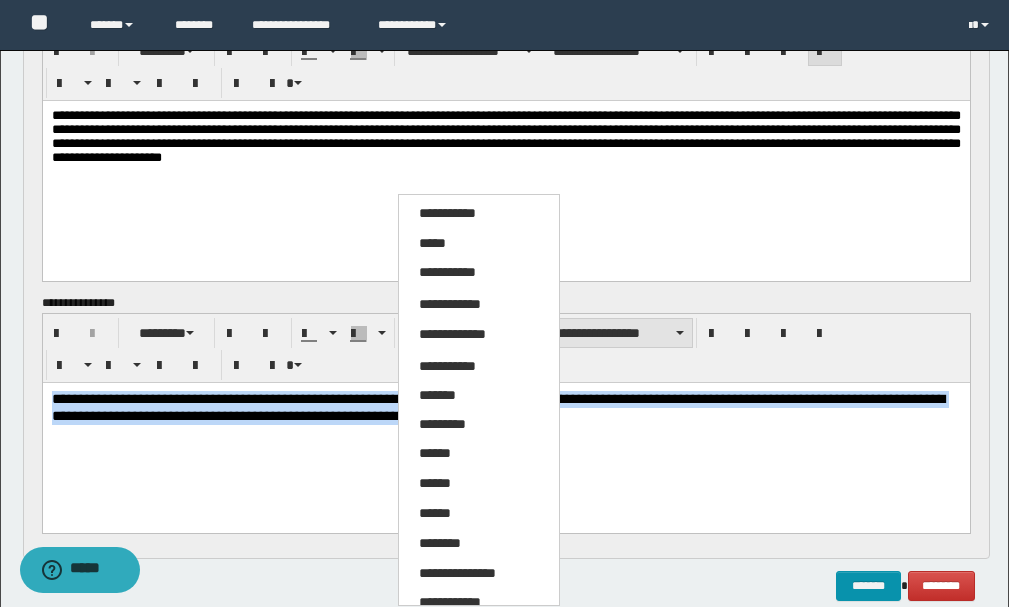 drag, startPoint x: 585, startPoint y: 325, endPoint x: 583, endPoint y: 338, distance: 13.152946 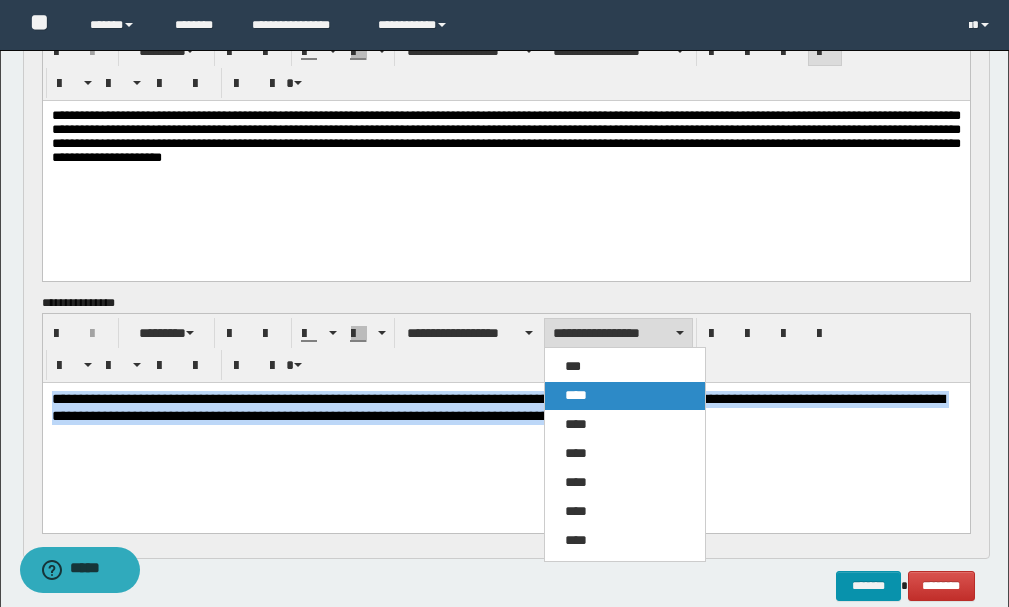 click on "****" at bounding box center [576, 395] 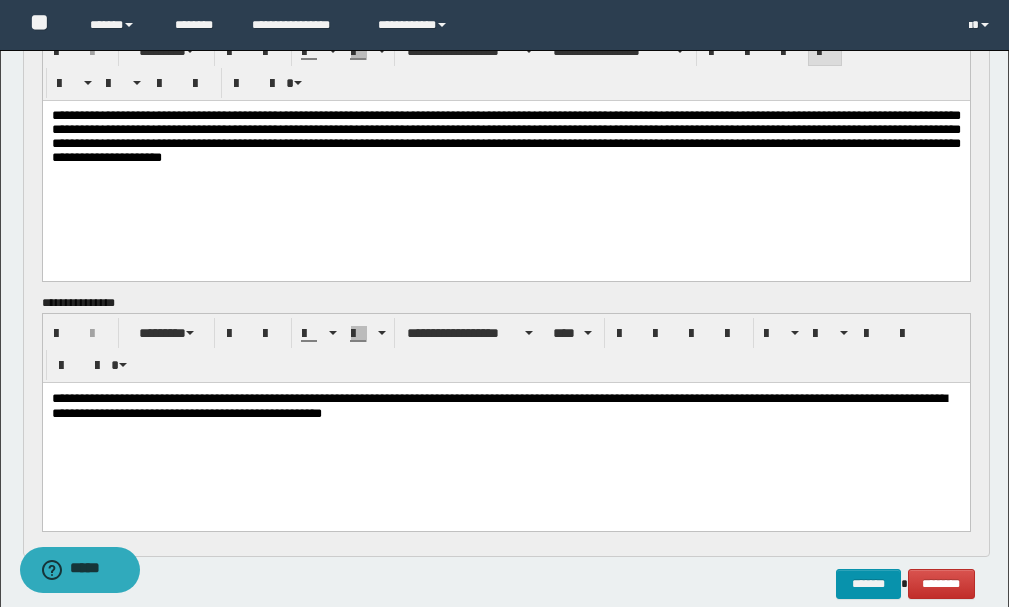 click on "**********" at bounding box center [505, 406] 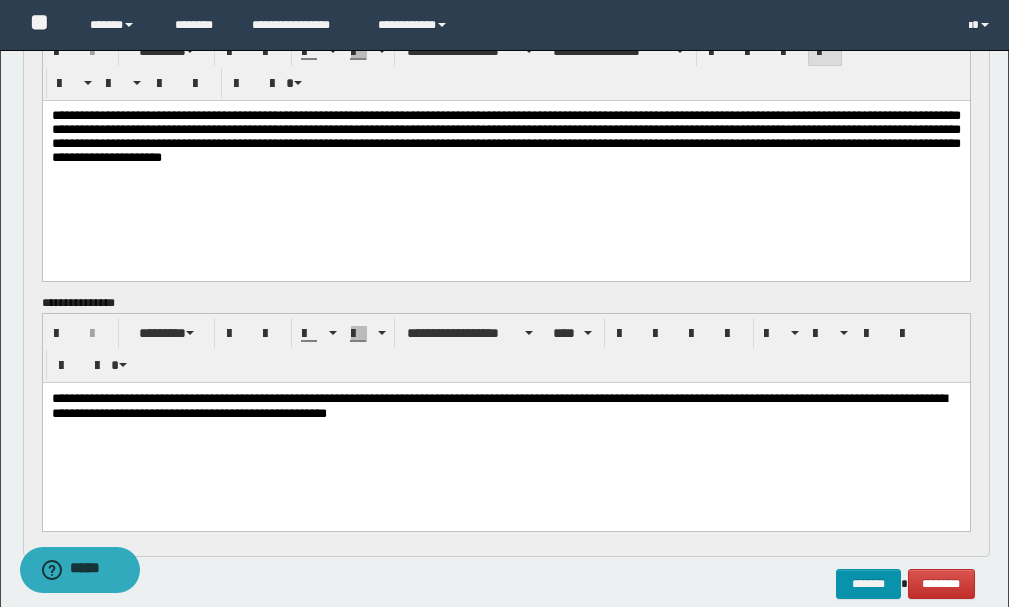 click on "**********" at bounding box center (498, 406) 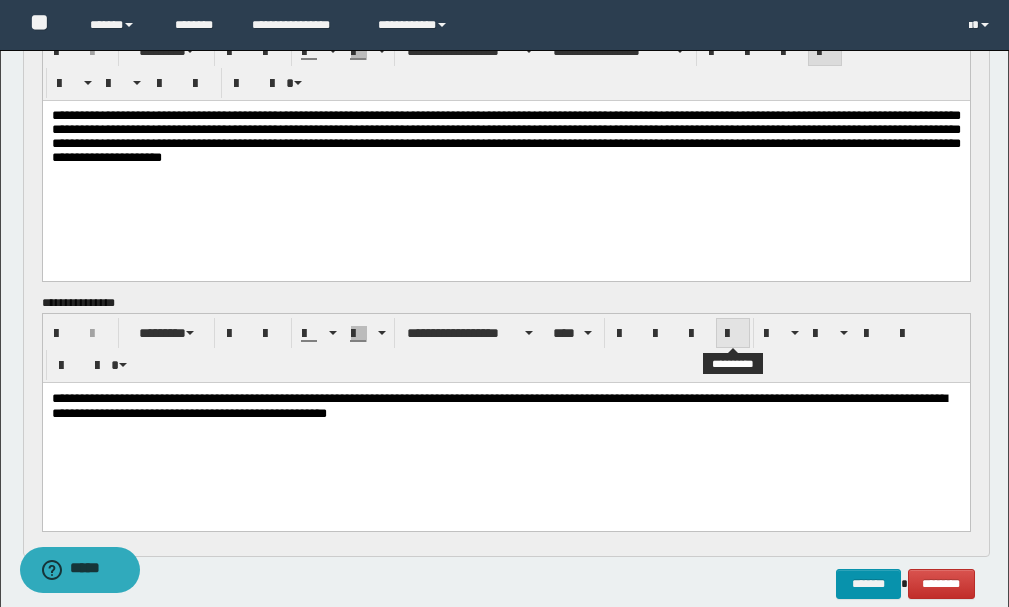 click at bounding box center [733, 334] 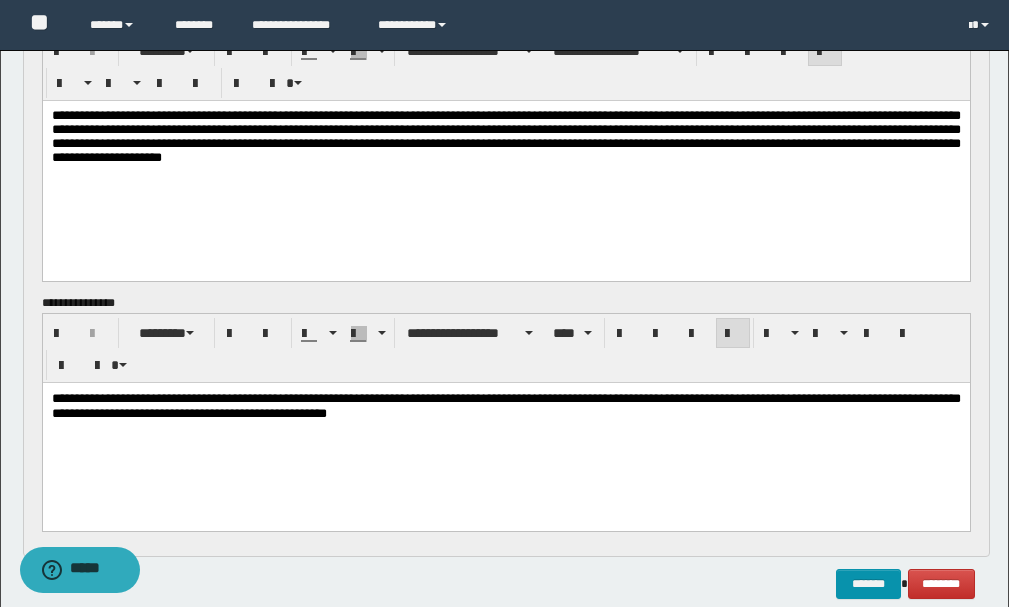 click on "**********" at bounding box center (505, 136) 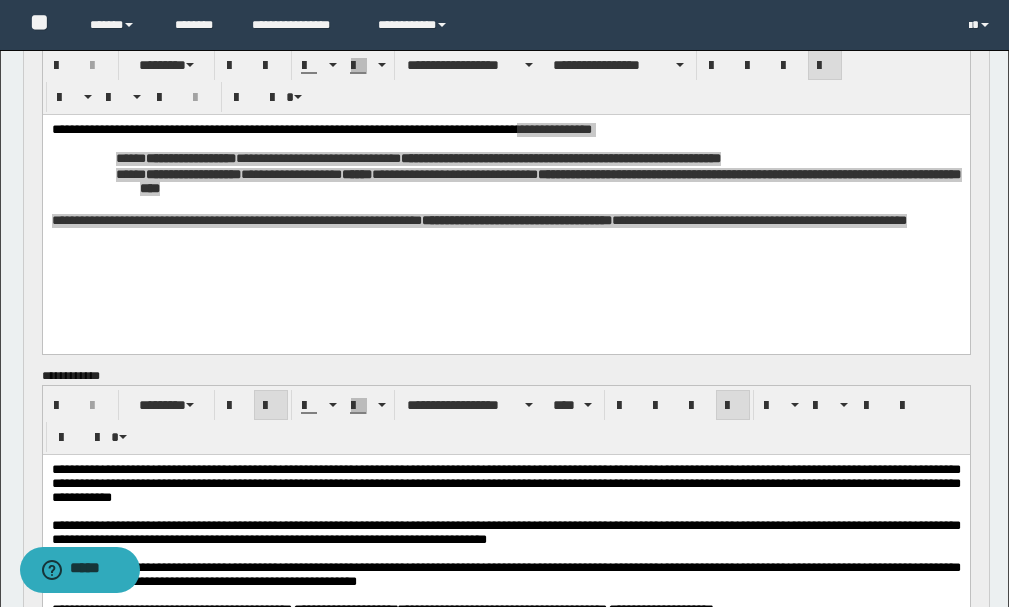 scroll, scrollTop: 1600, scrollLeft: 0, axis: vertical 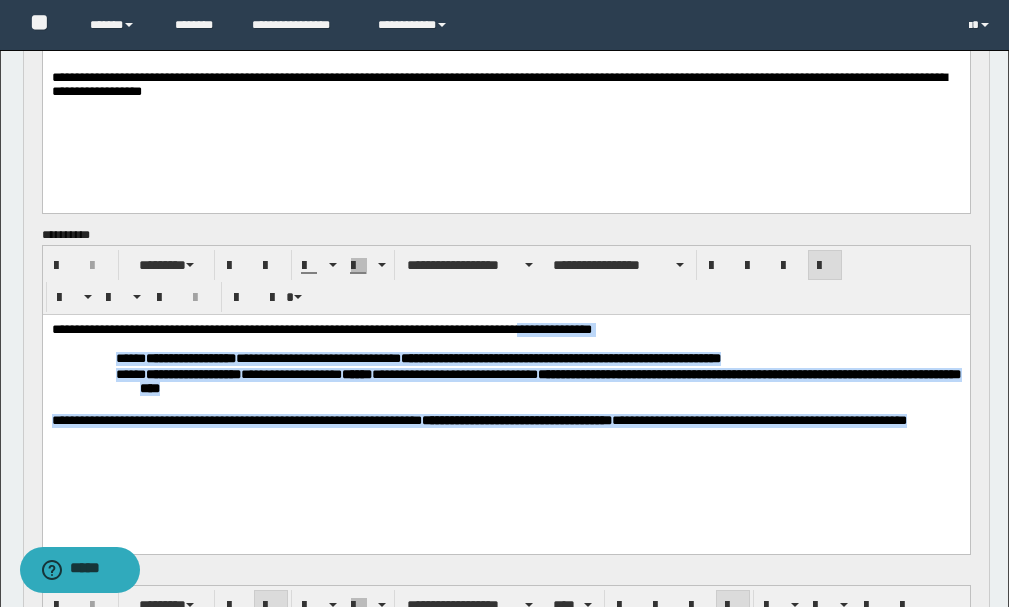 click on "**********" at bounding box center [505, 408] 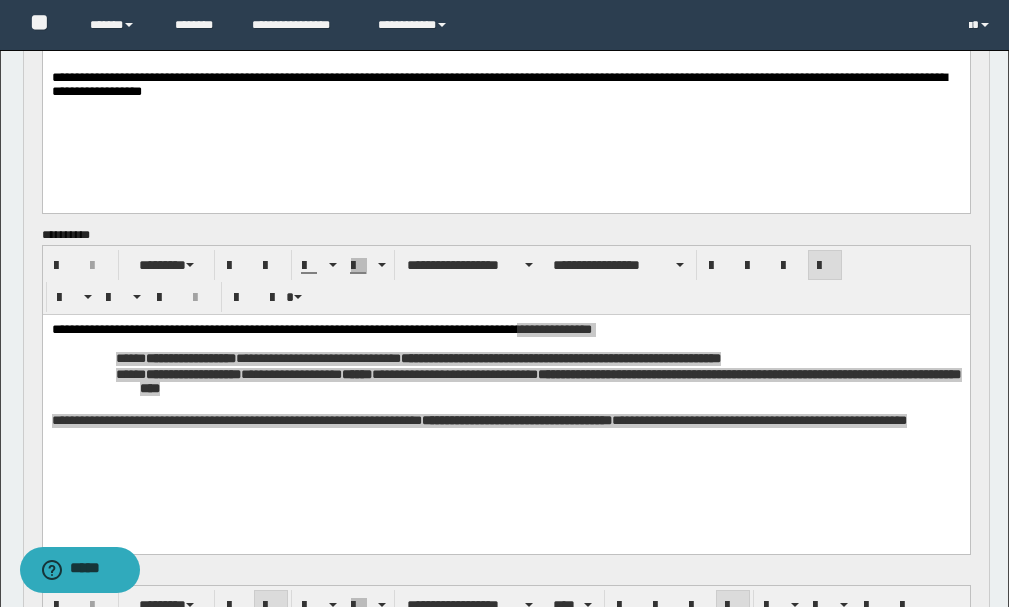 click on "**********" at bounding box center (505, 43) 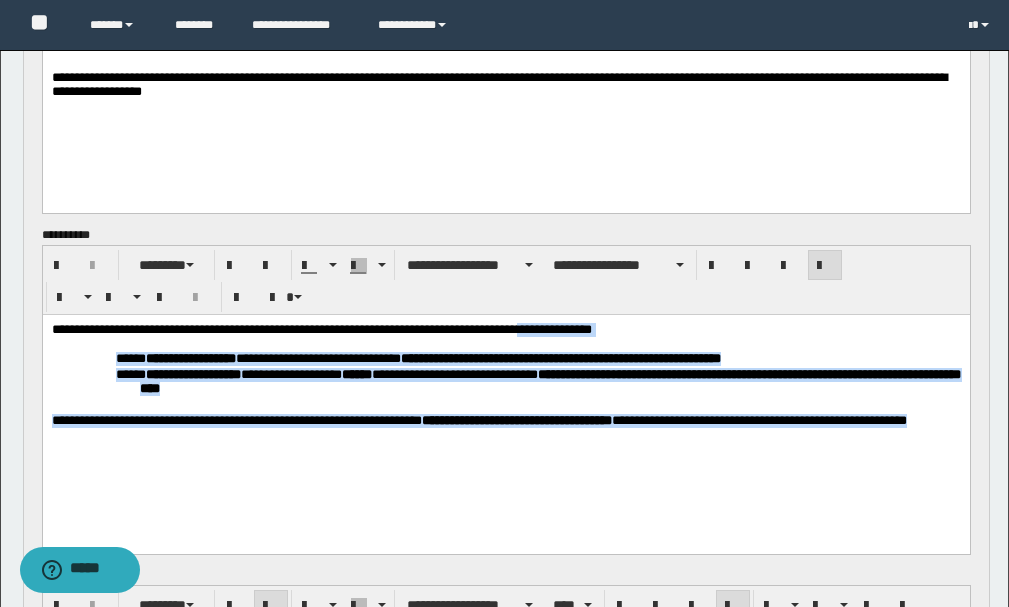 click on "**********" at bounding box center [549, 383] 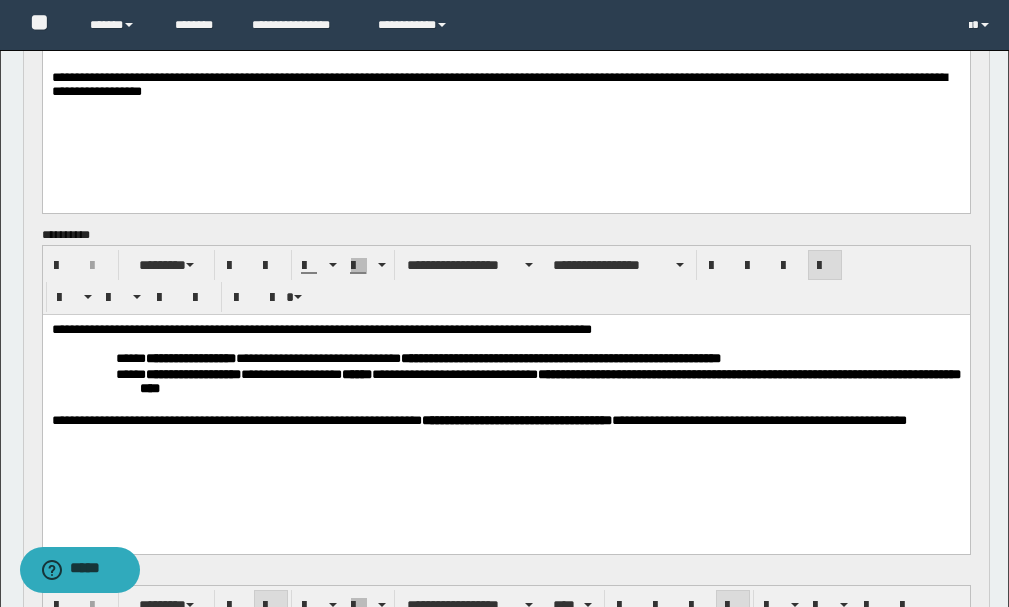 click on "**********" at bounding box center [505, 87] 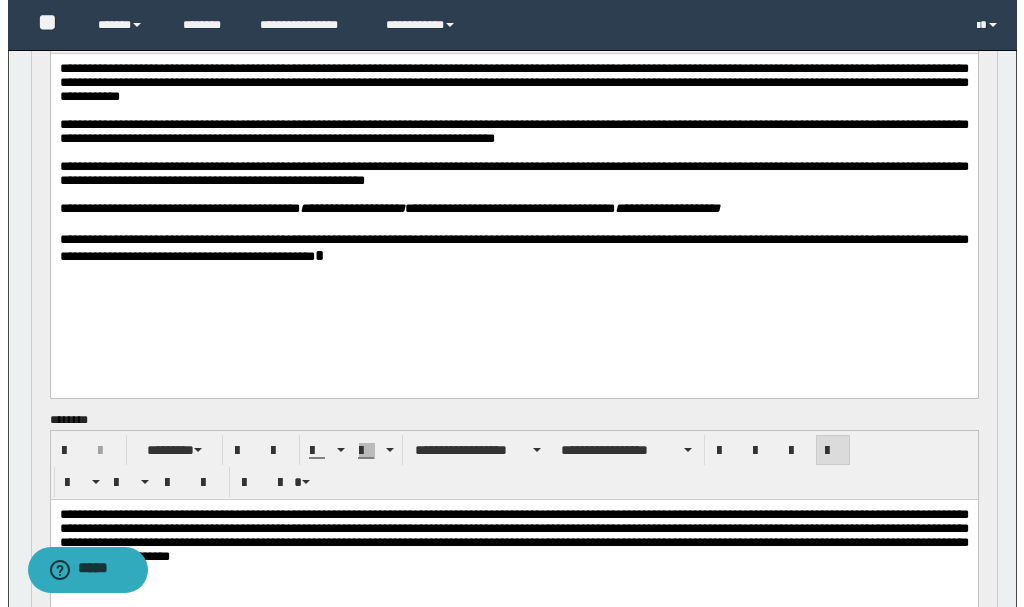 scroll, scrollTop: 2701, scrollLeft: 0, axis: vertical 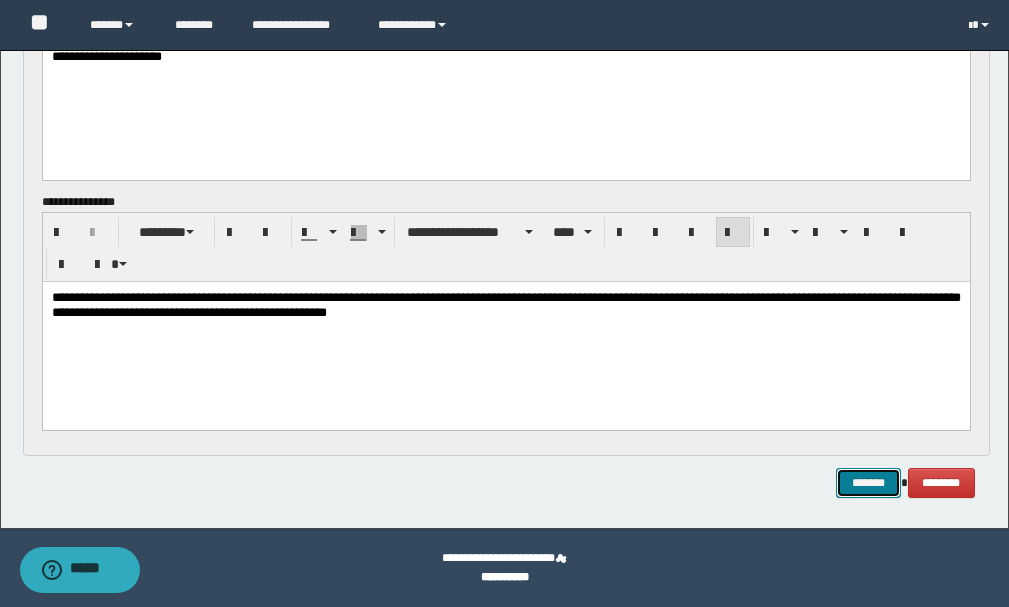 click on "*******" at bounding box center [868, 483] 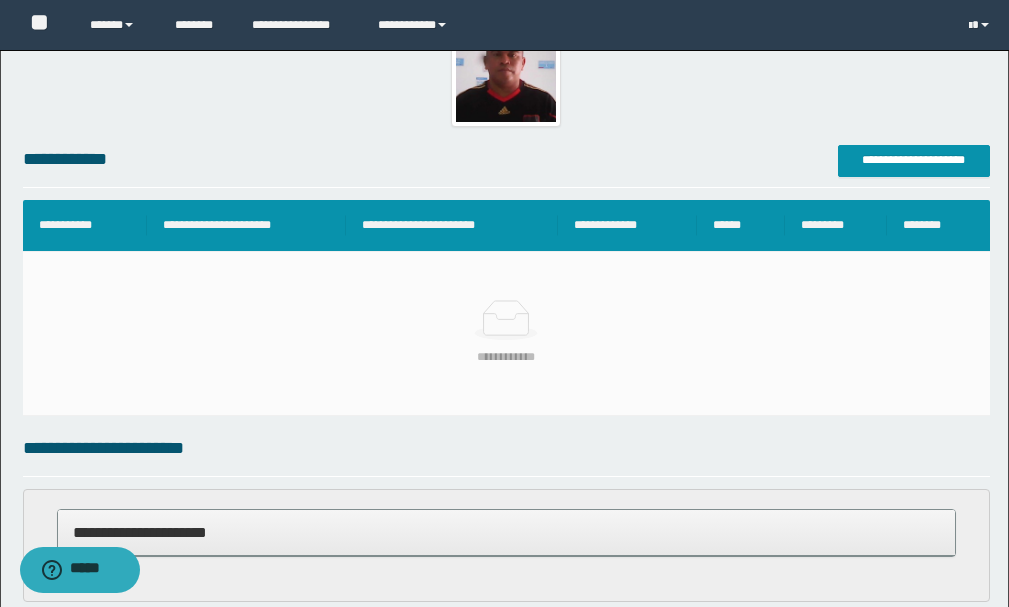 scroll, scrollTop: 0, scrollLeft: 0, axis: both 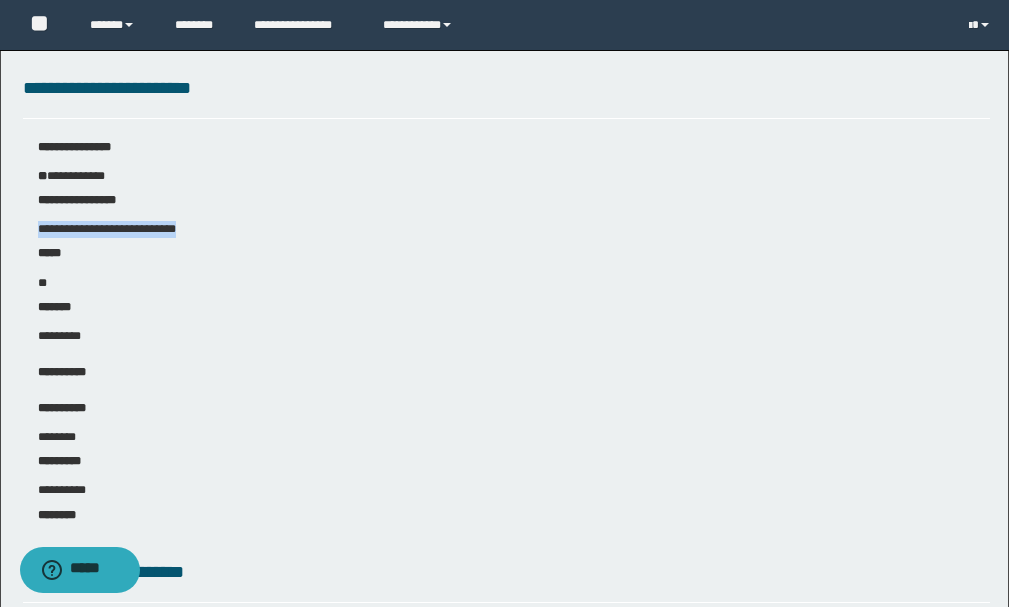 drag, startPoint x: 193, startPoint y: 229, endPoint x: 35, endPoint y: 230, distance: 158.00316 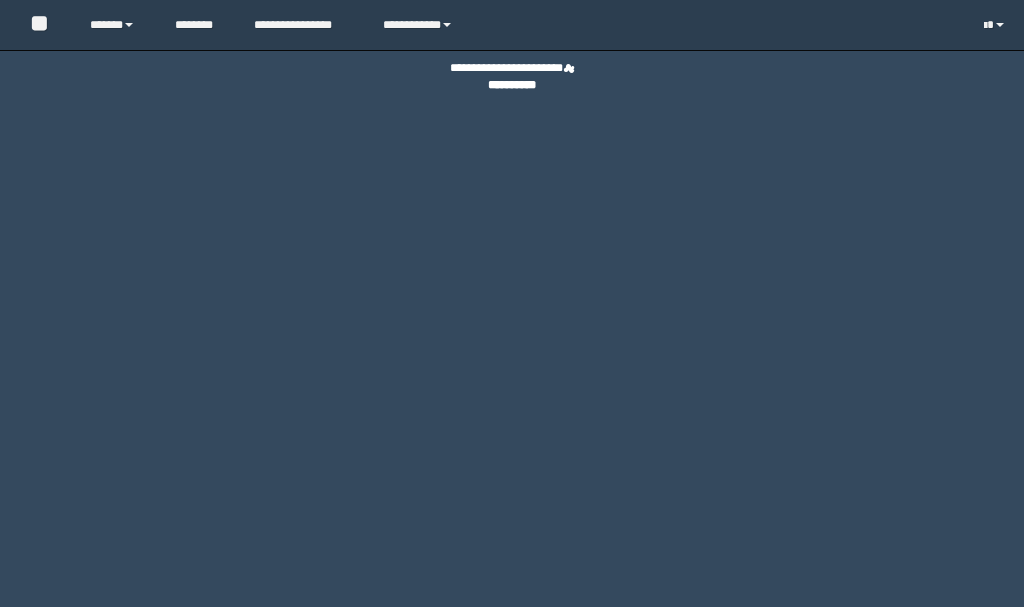 scroll, scrollTop: 0, scrollLeft: 0, axis: both 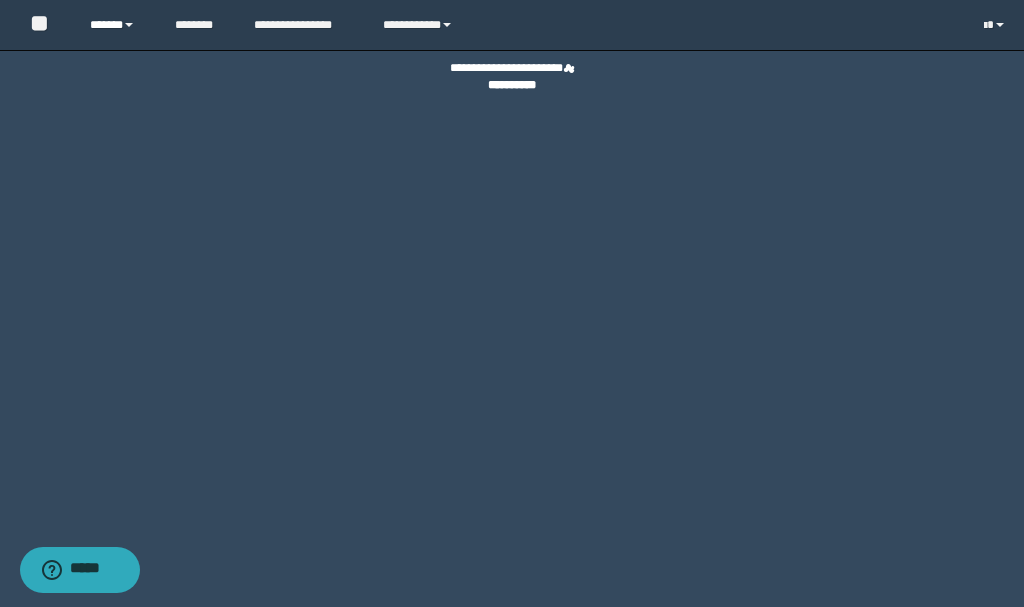 click on "******" at bounding box center (117, 25) 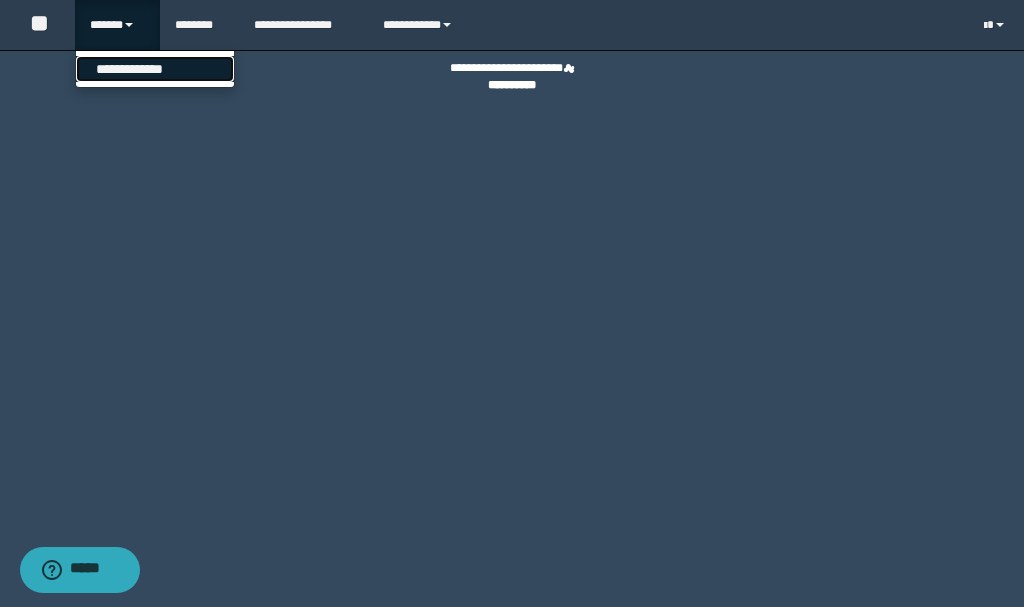 click on "**********" at bounding box center (155, 69) 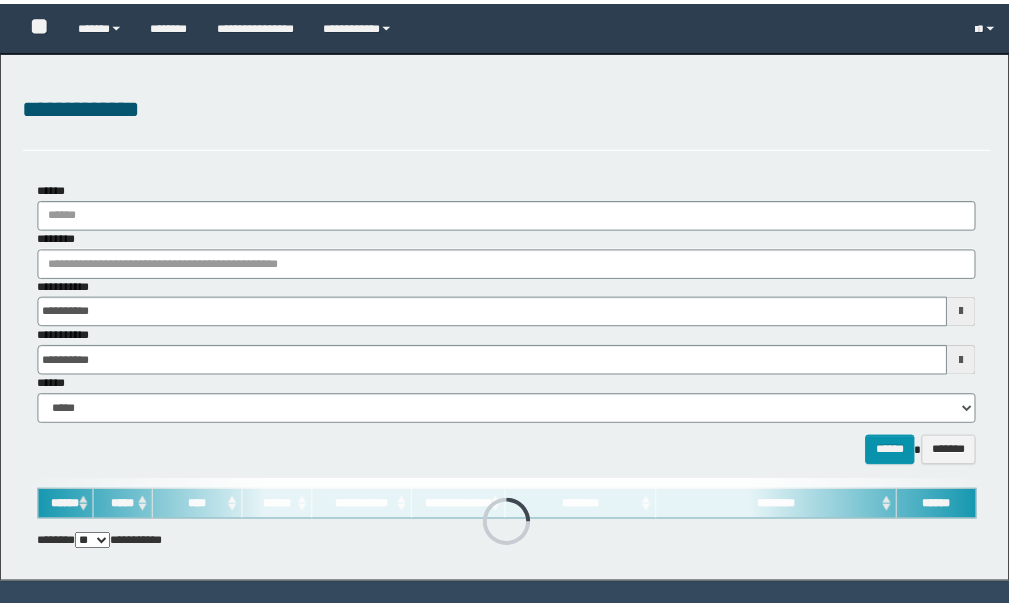 scroll, scrollTop: 0, scrollLeft: 0, axis: both 